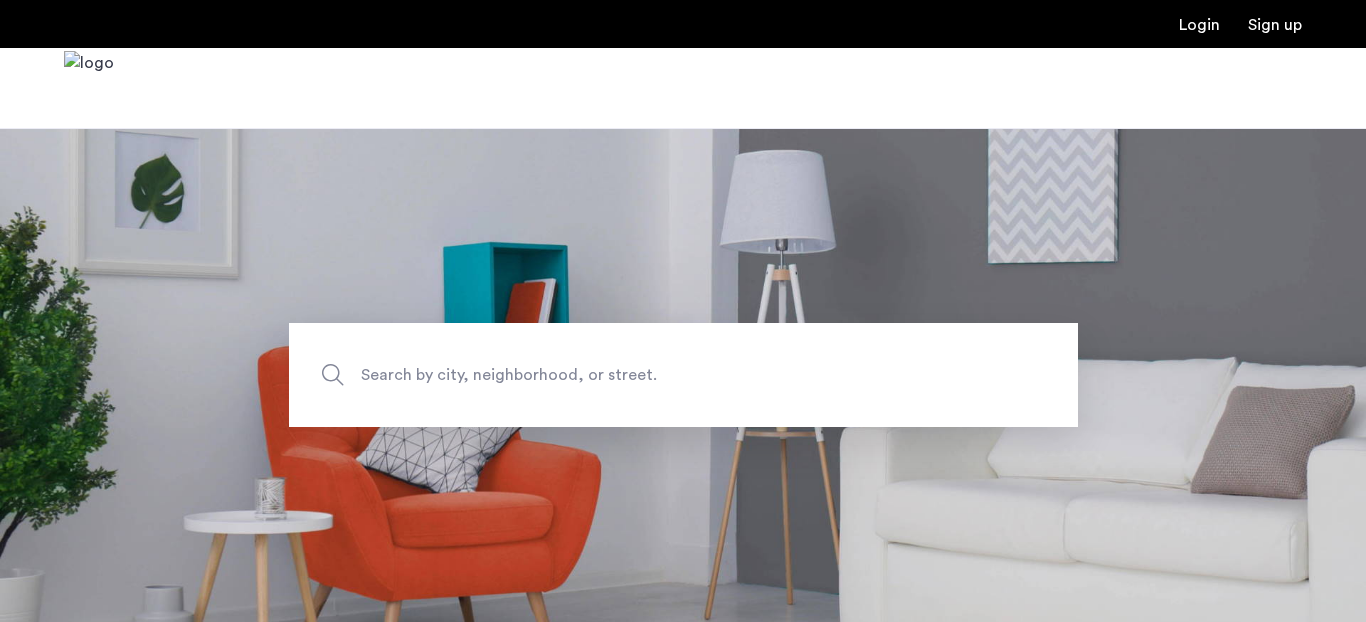 scroll, scrollTop: 0, scrollLeft: 0, axis: both 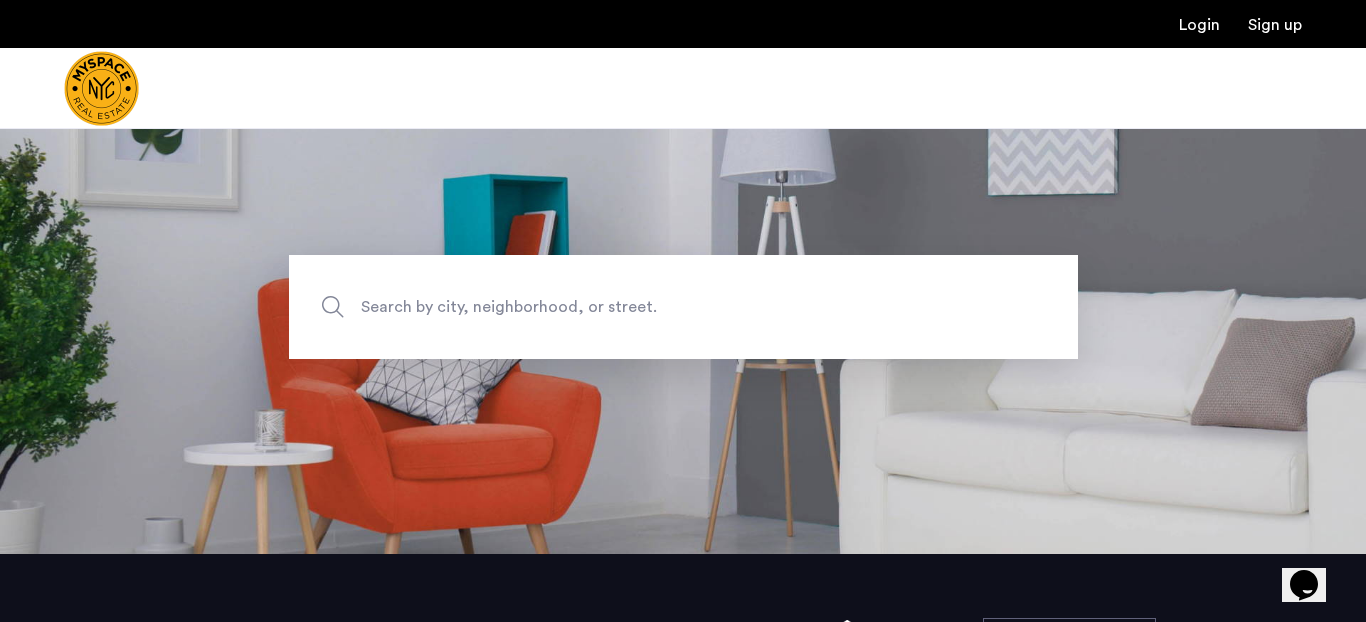 click on "Search by city, neighborhood, or street." 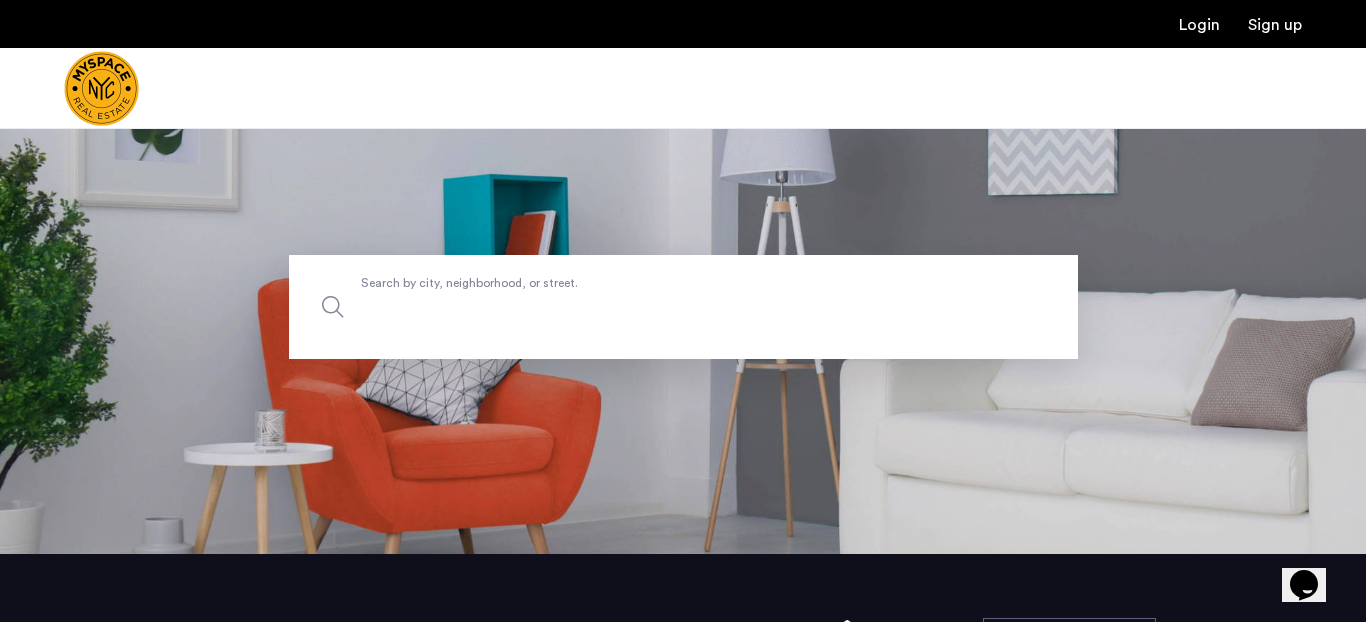 click on "Search by city, neighborhood, or street." at bounding box center (683, 307) 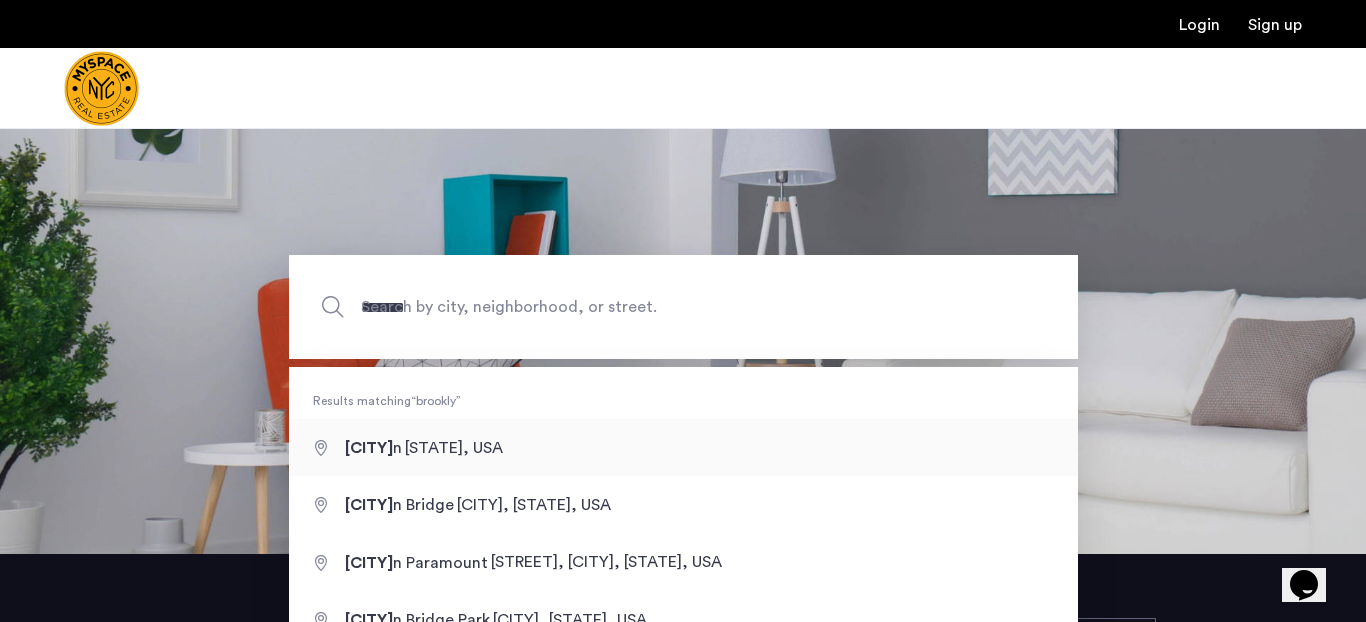 type on "**********" 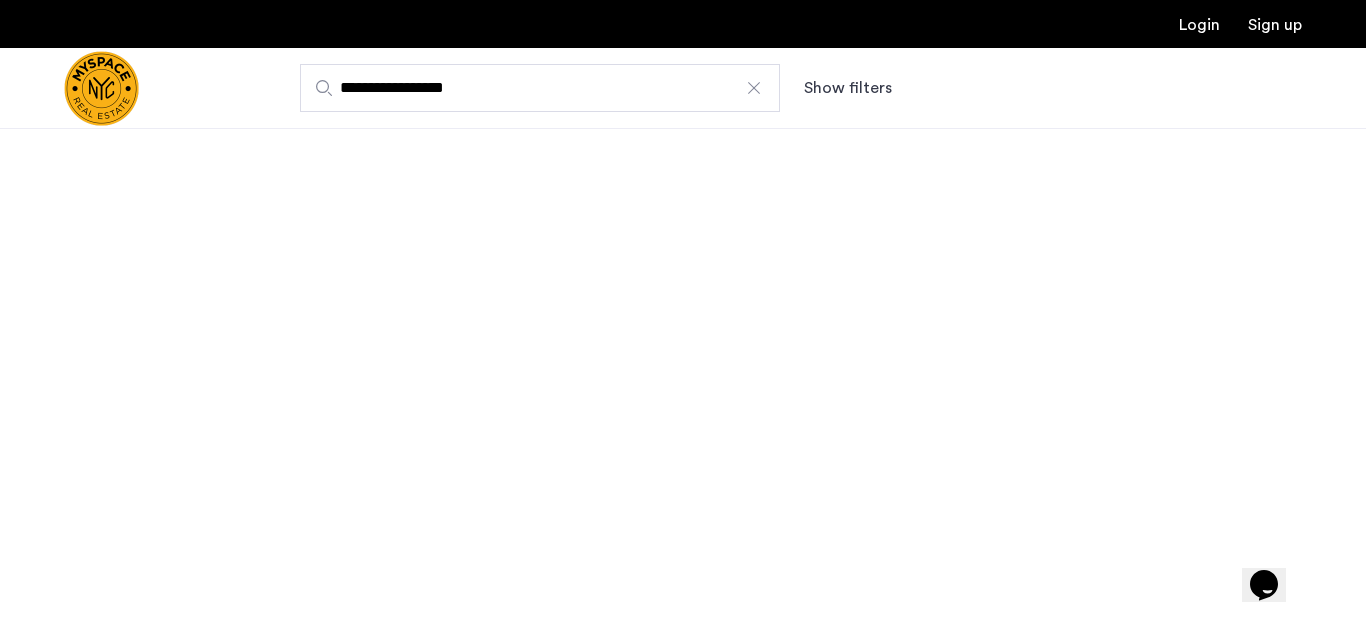 scroll, scrollTop: 0, scrollLeft: 0, axis: both 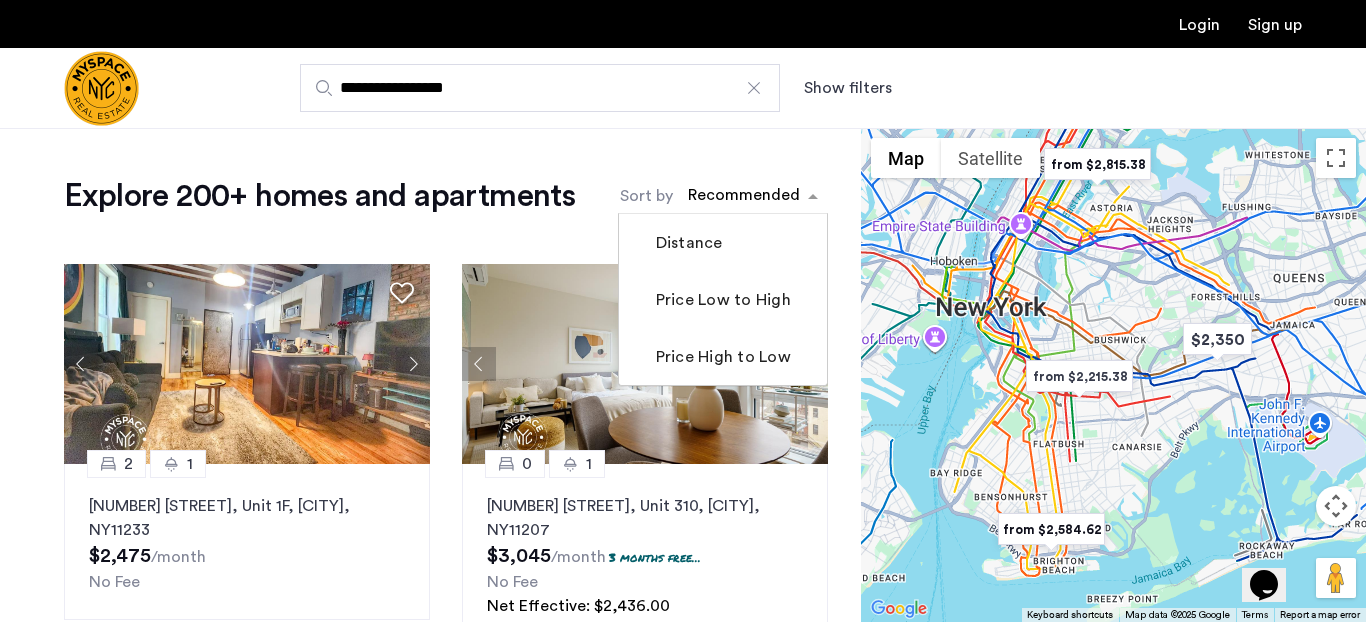 click 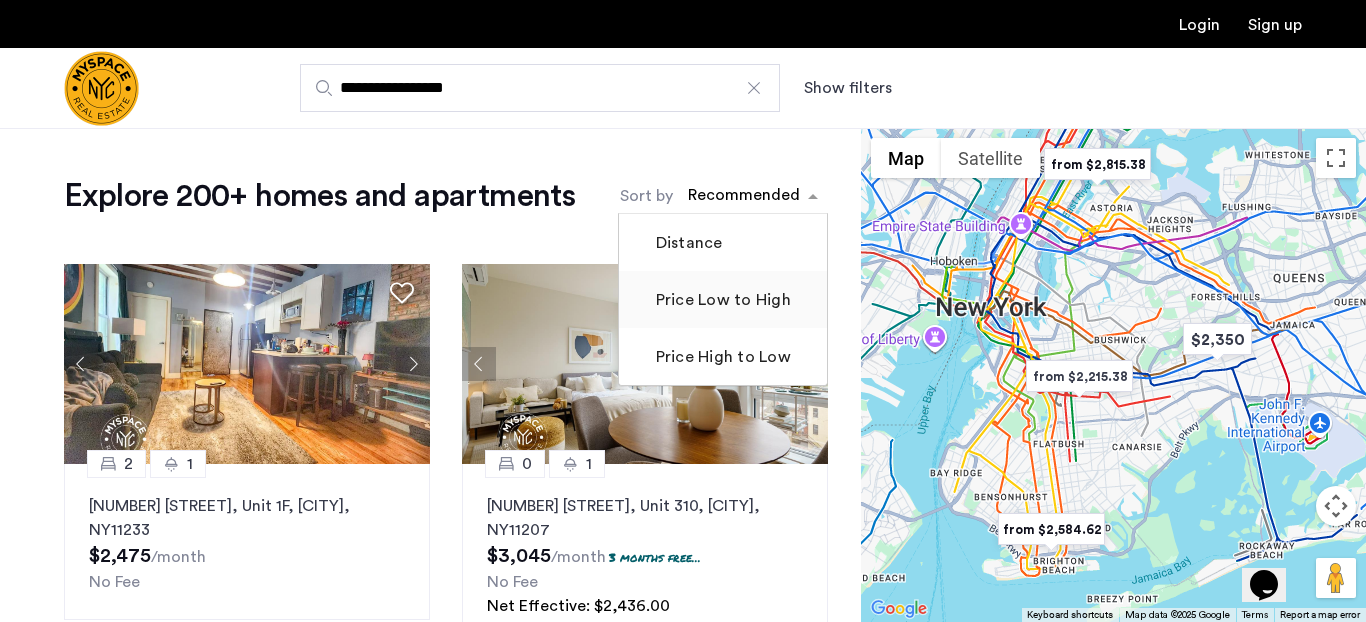 click on "Price Low to High" at bounding box center [721, 300] 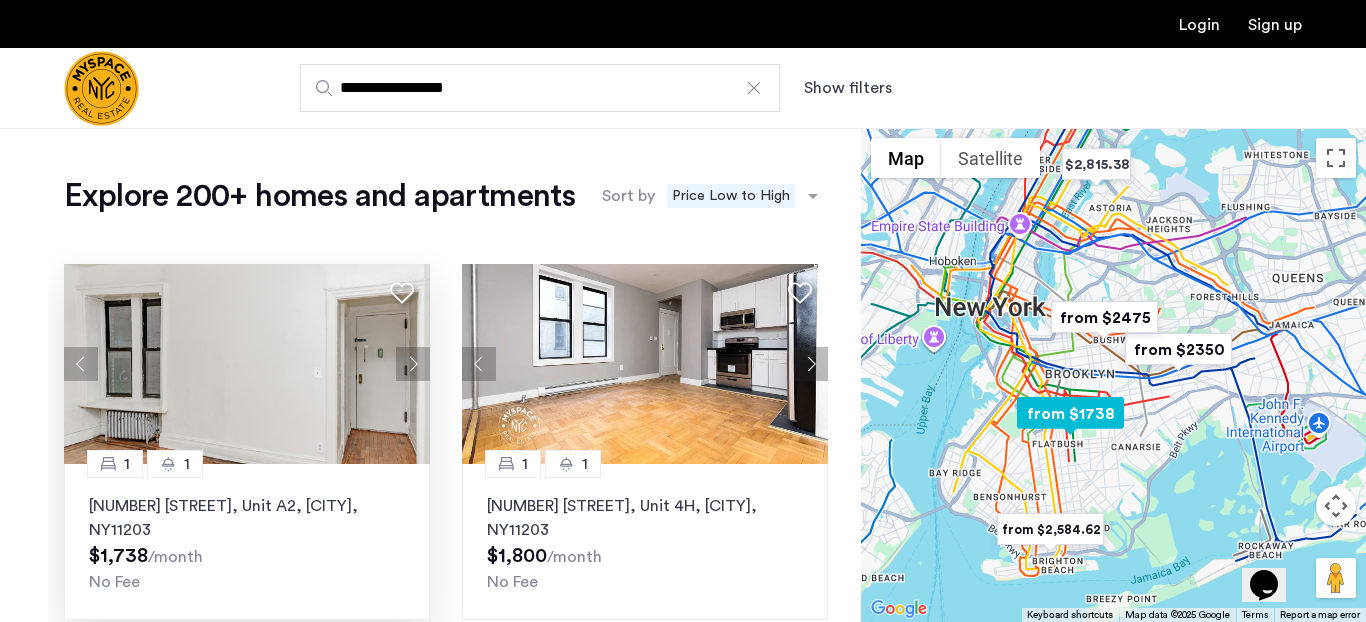 click 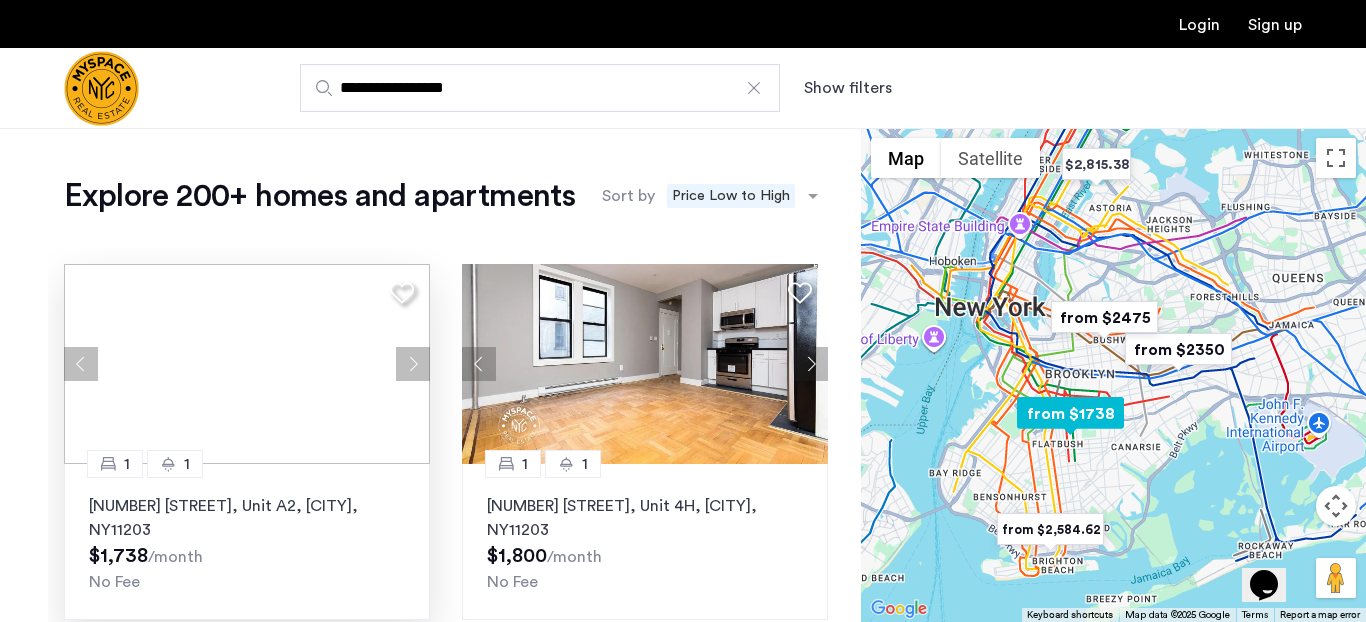 click 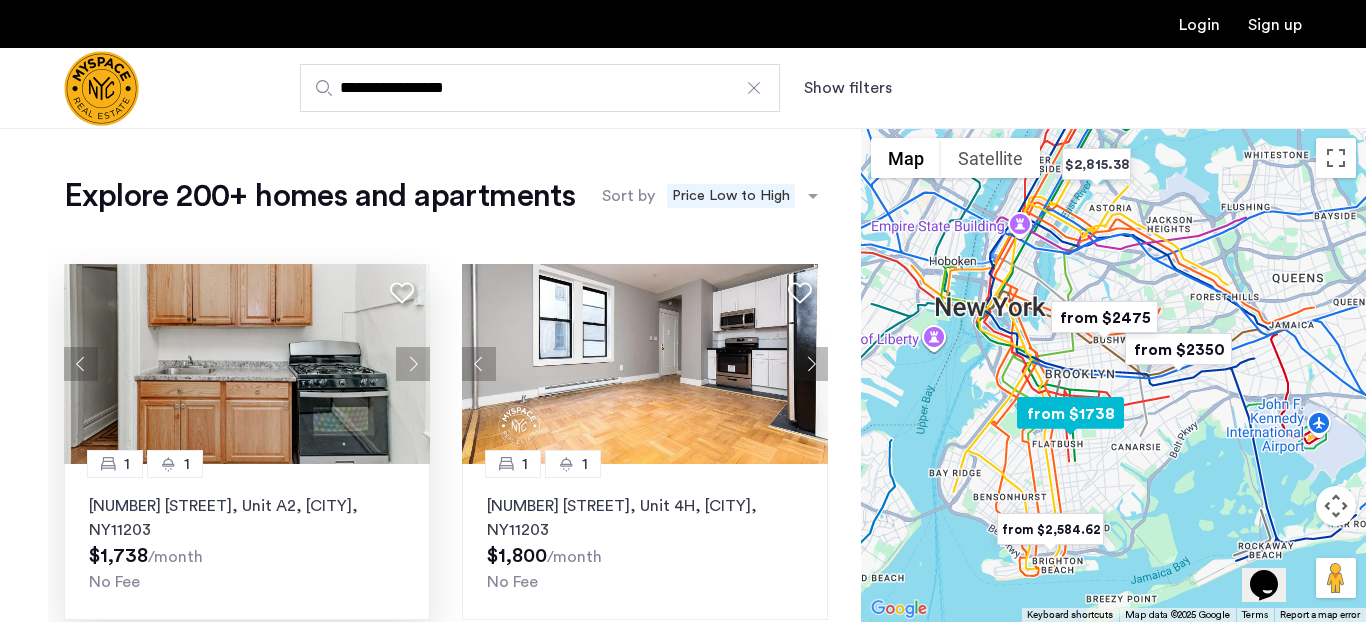 click 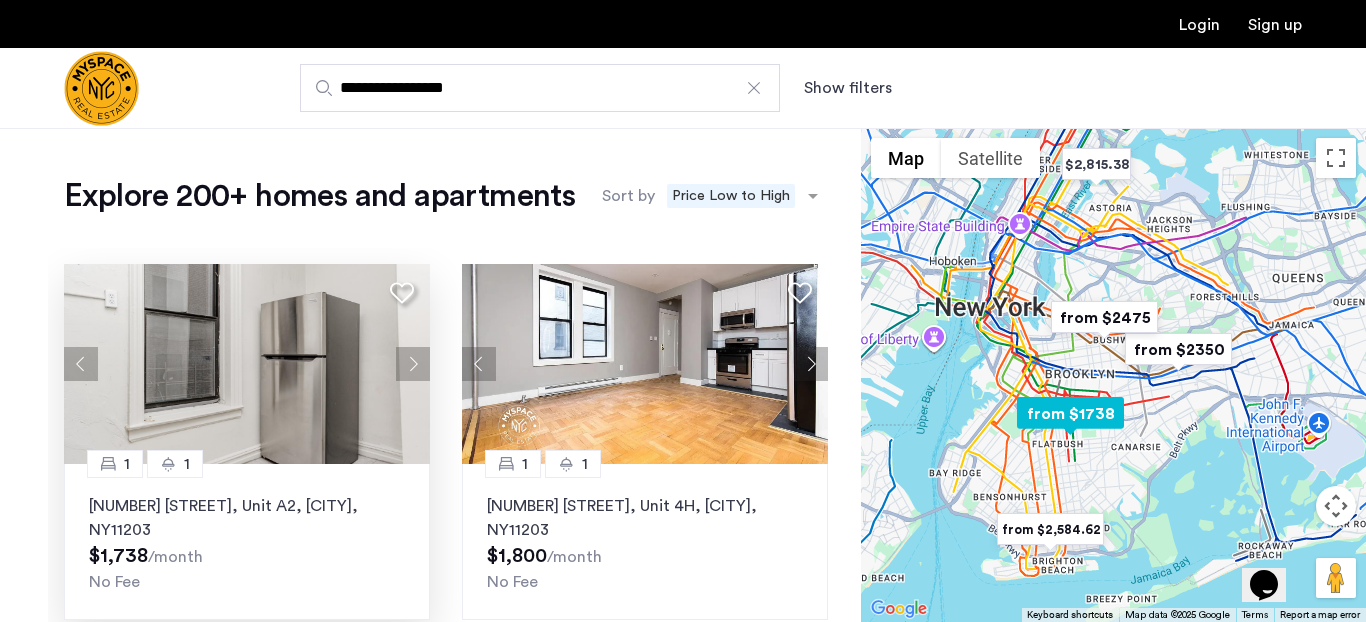 click 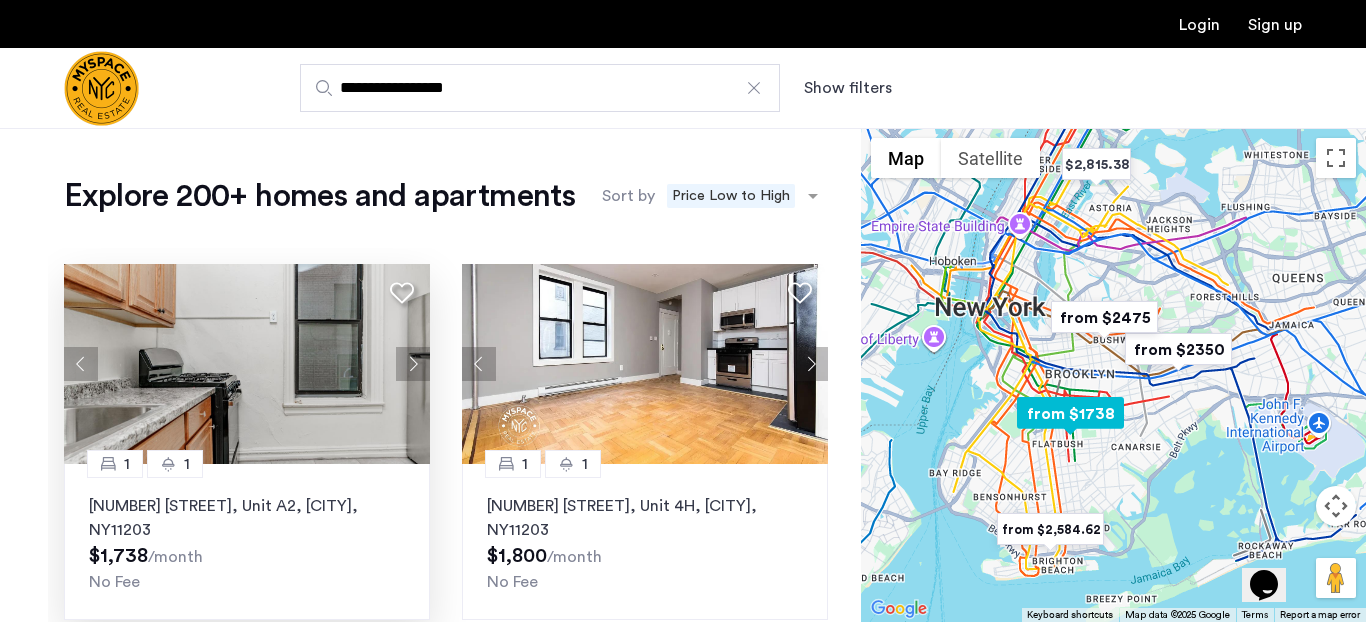 click on "374 E 49th St, Unit A2, Brooklyn , NY  11203" 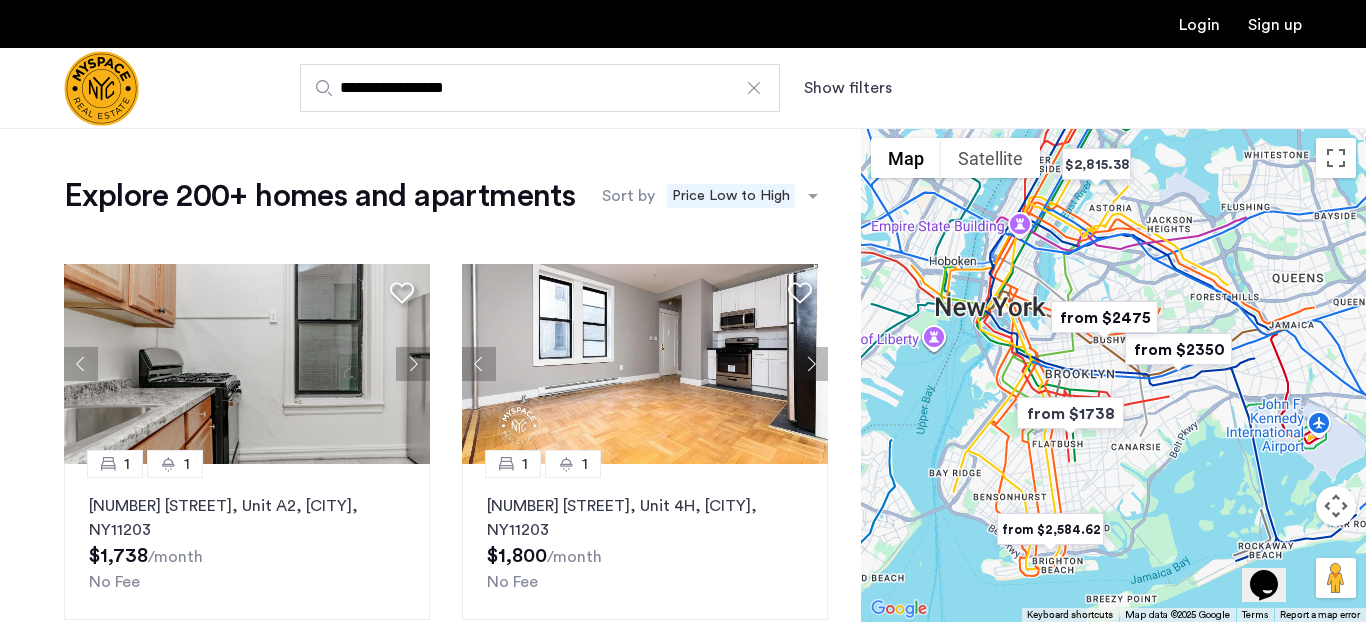 click at bounding box center (101, 88) 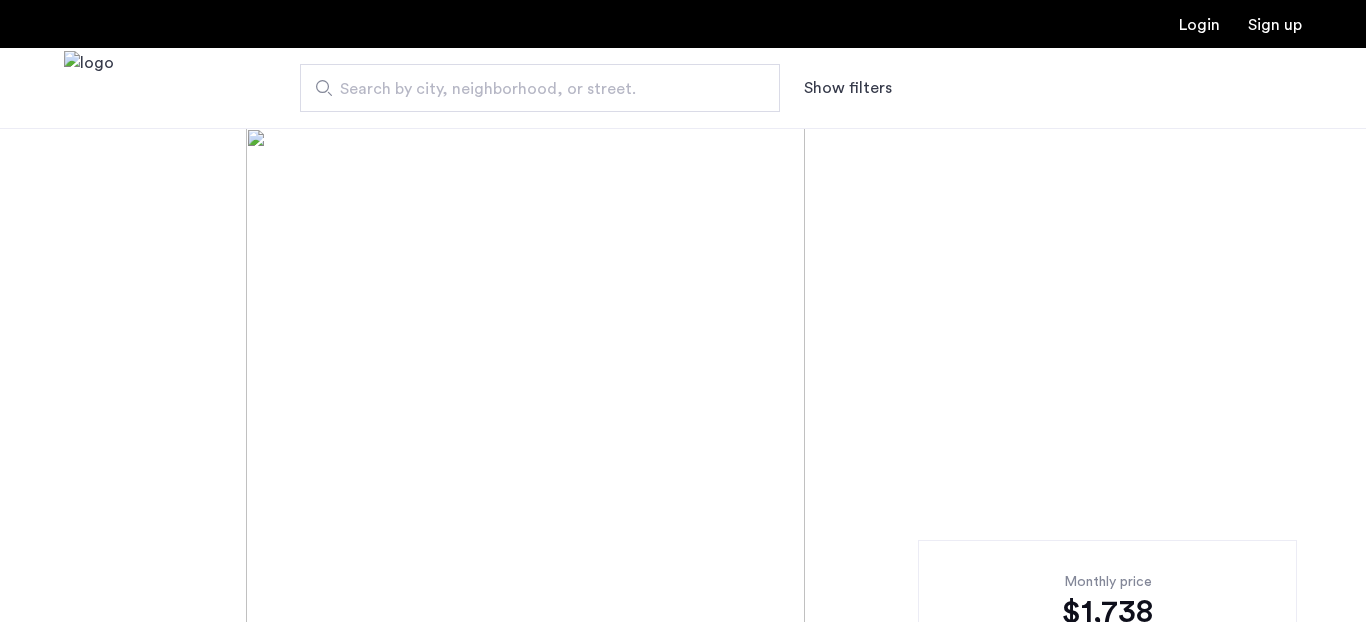 scroll, scrollTop: 0, scrollLeft: 0, axis: both 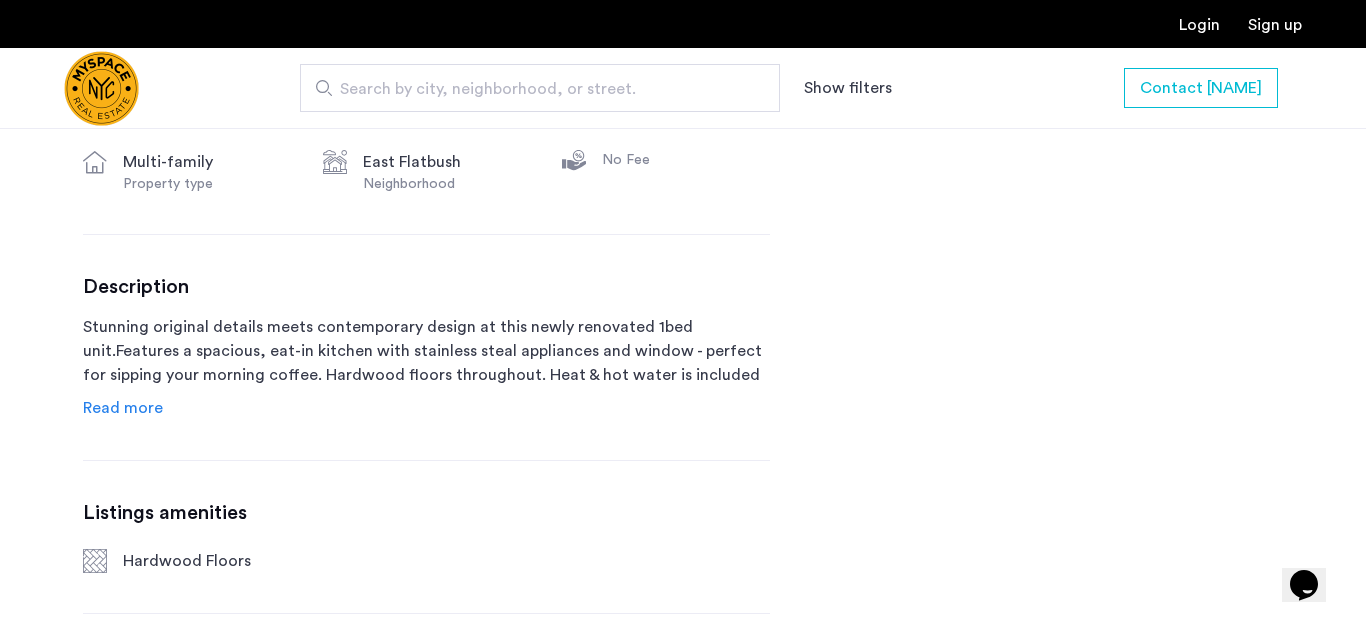 click on "Read more" 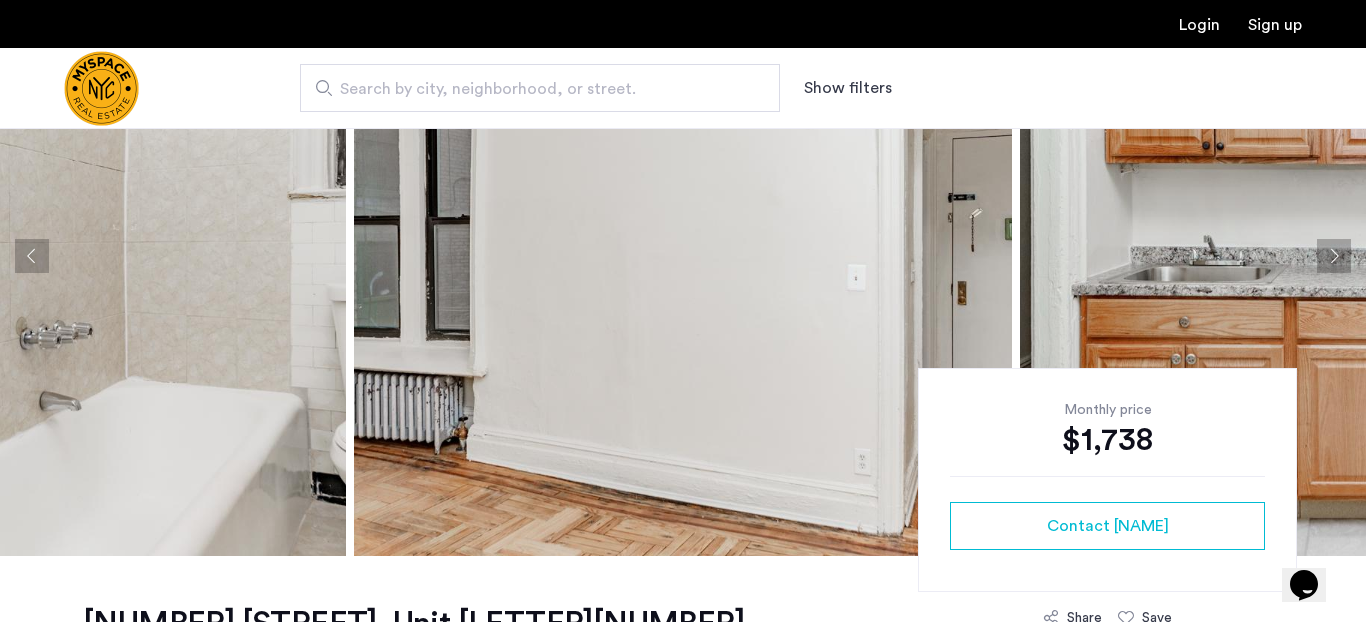 scroll, scrollTop: 200, scrollLeft: 0, axis: vertical 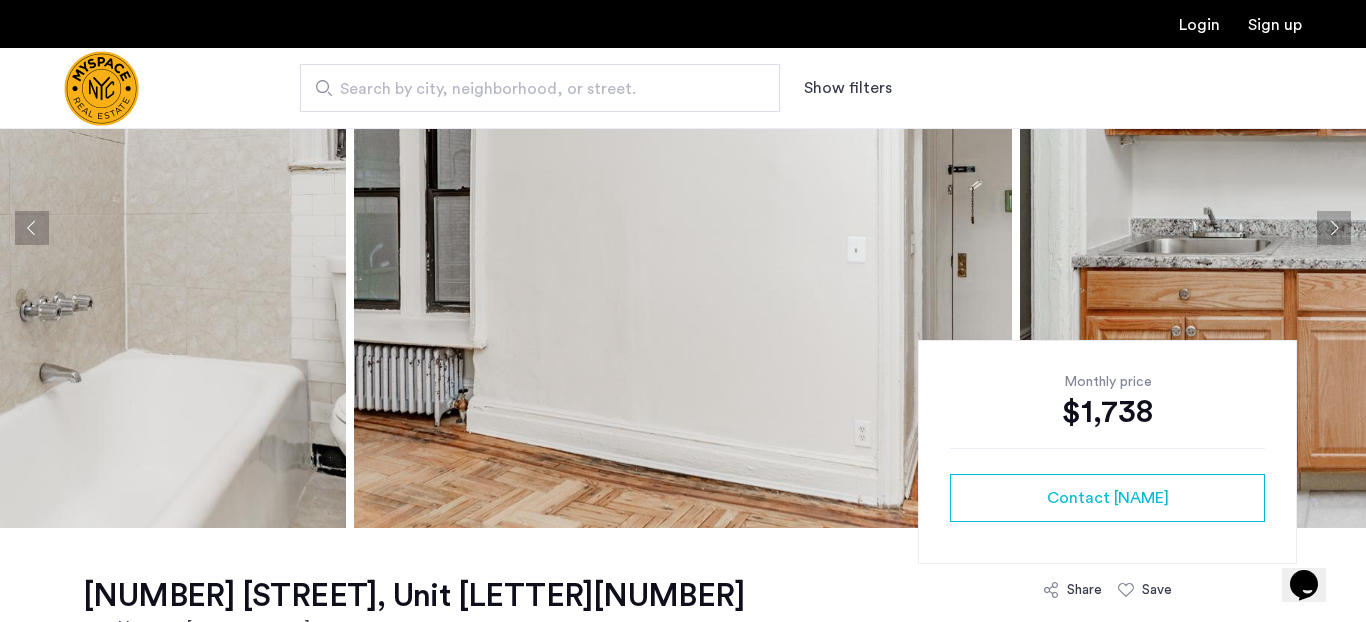 click 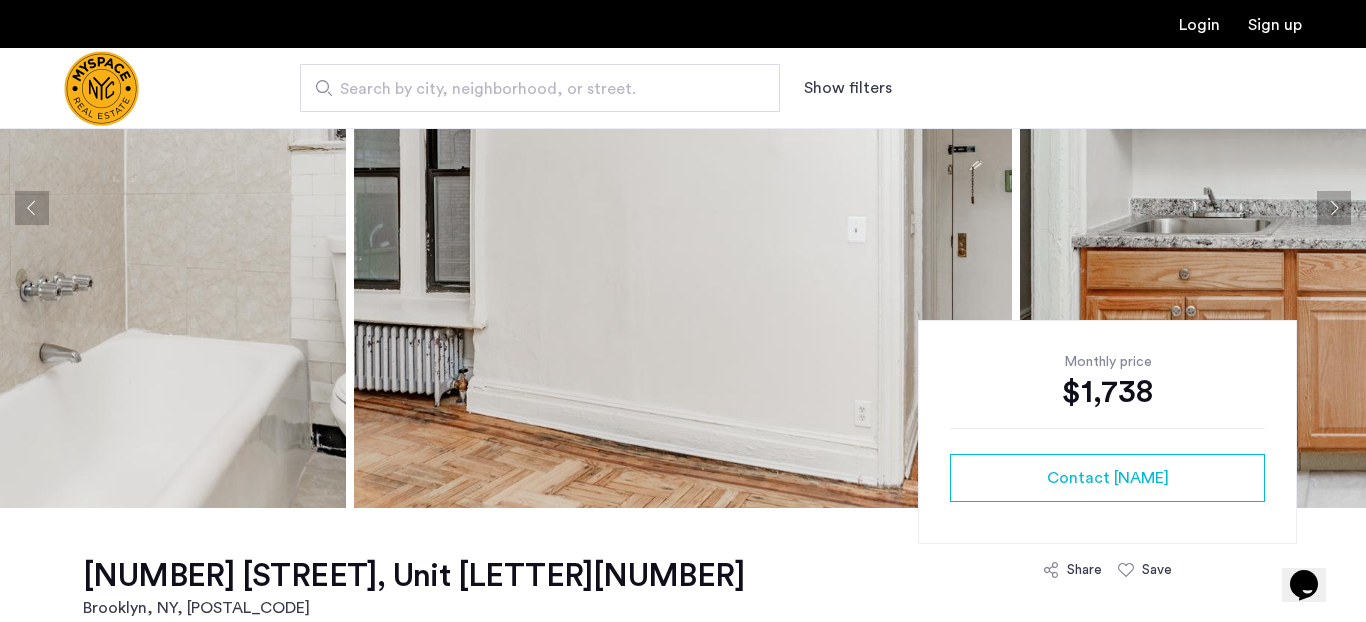 scroll, scrollTop: 125, scrollLeft: 0, axis: vertical 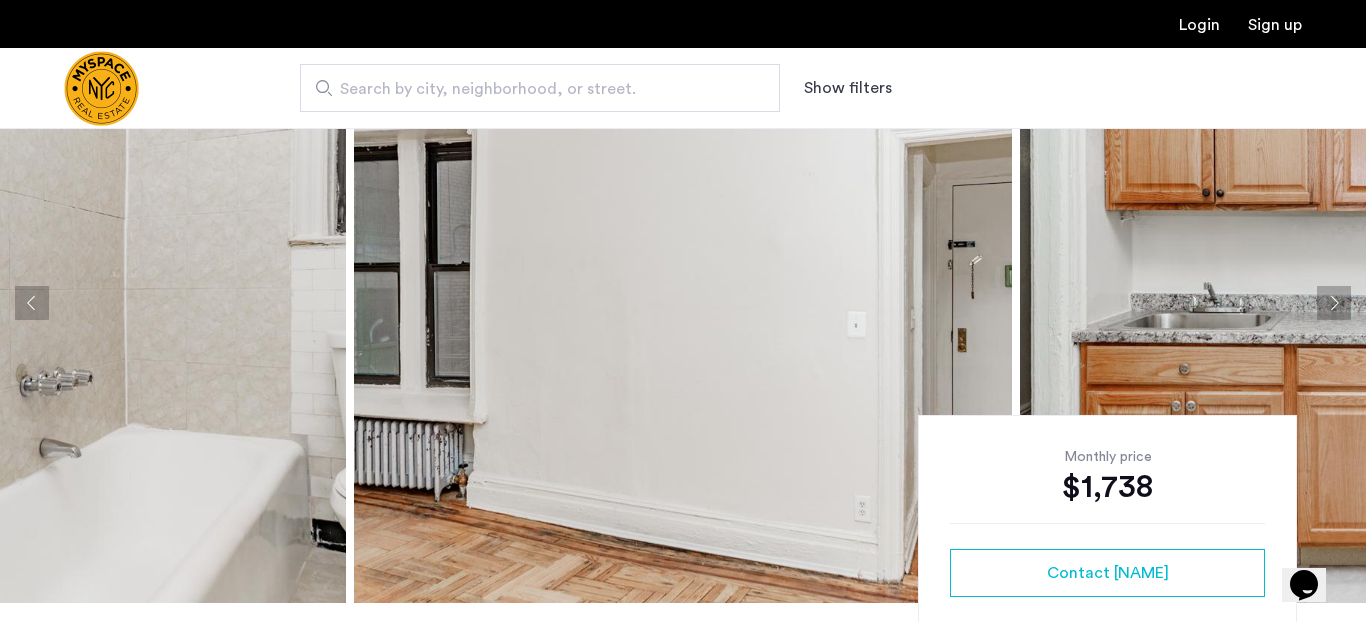 click 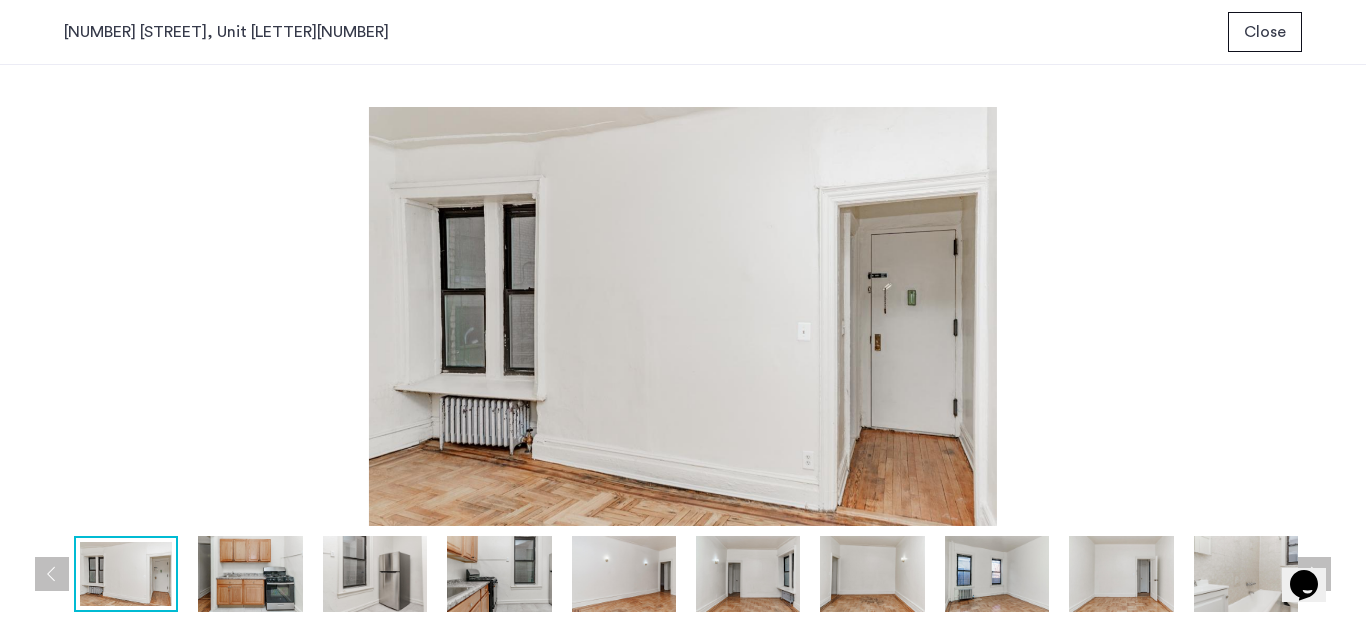scroll, scrollTop: 0, scrollLeft: 0, axis: both 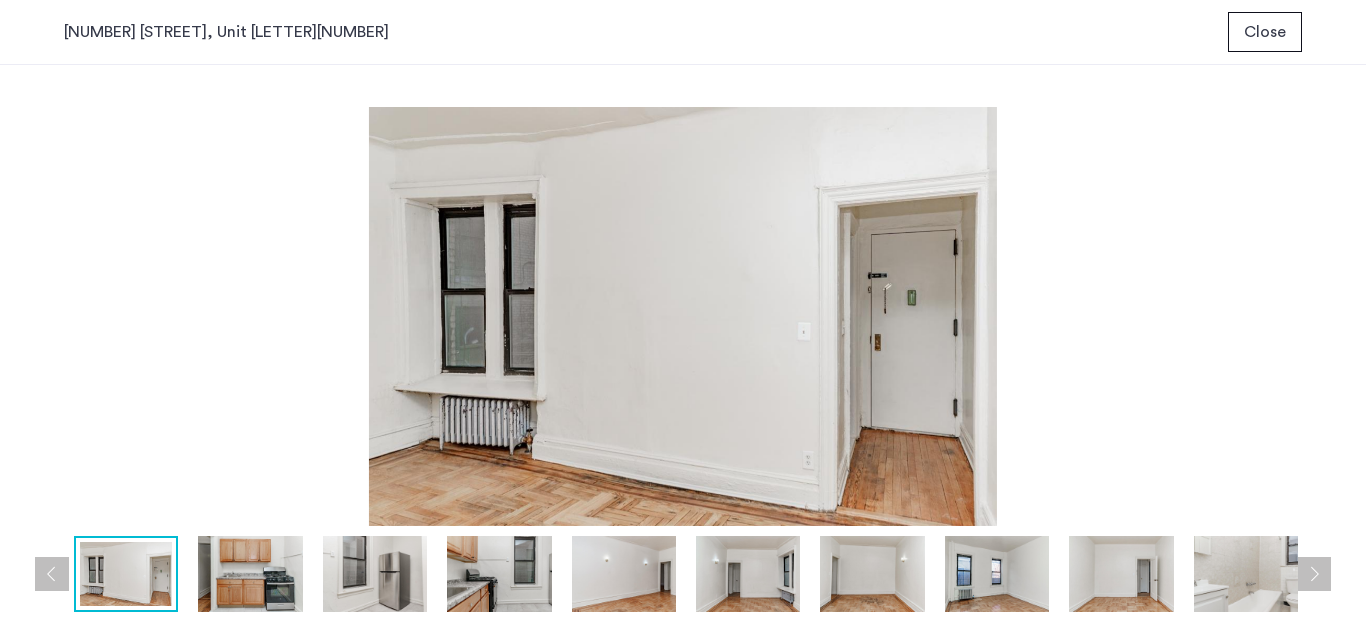 click at bounding box center (1314, 574) 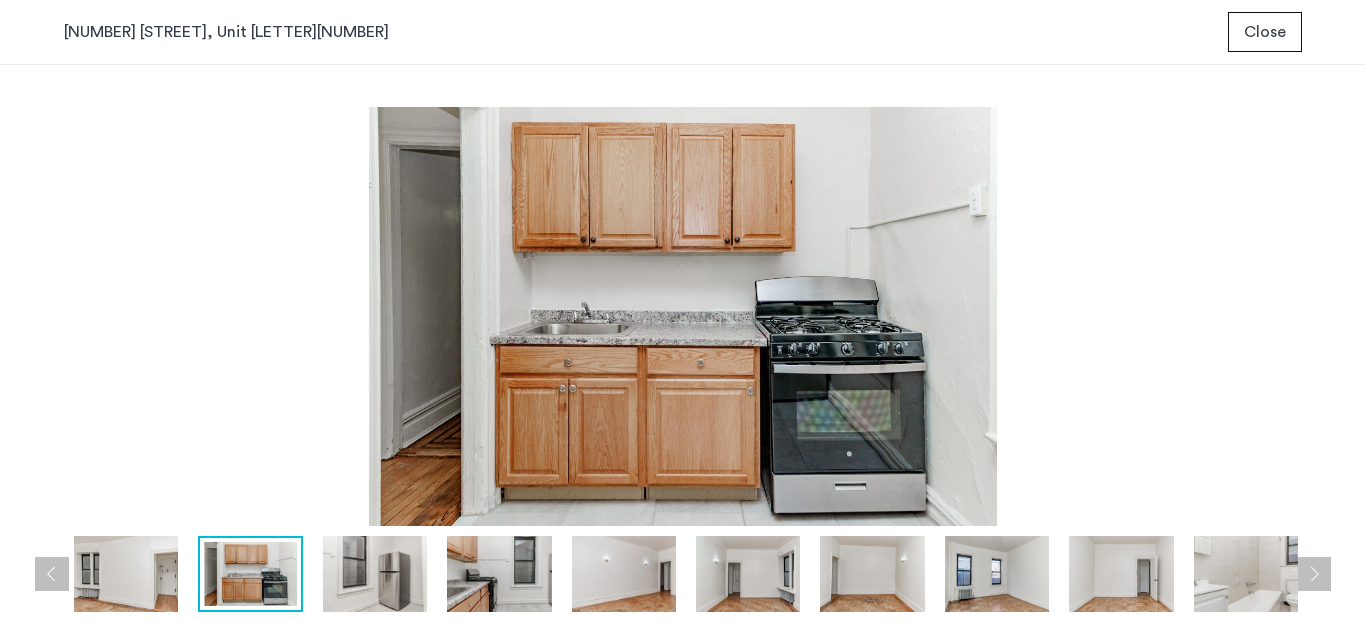 click at bounding box center (1314, 574) 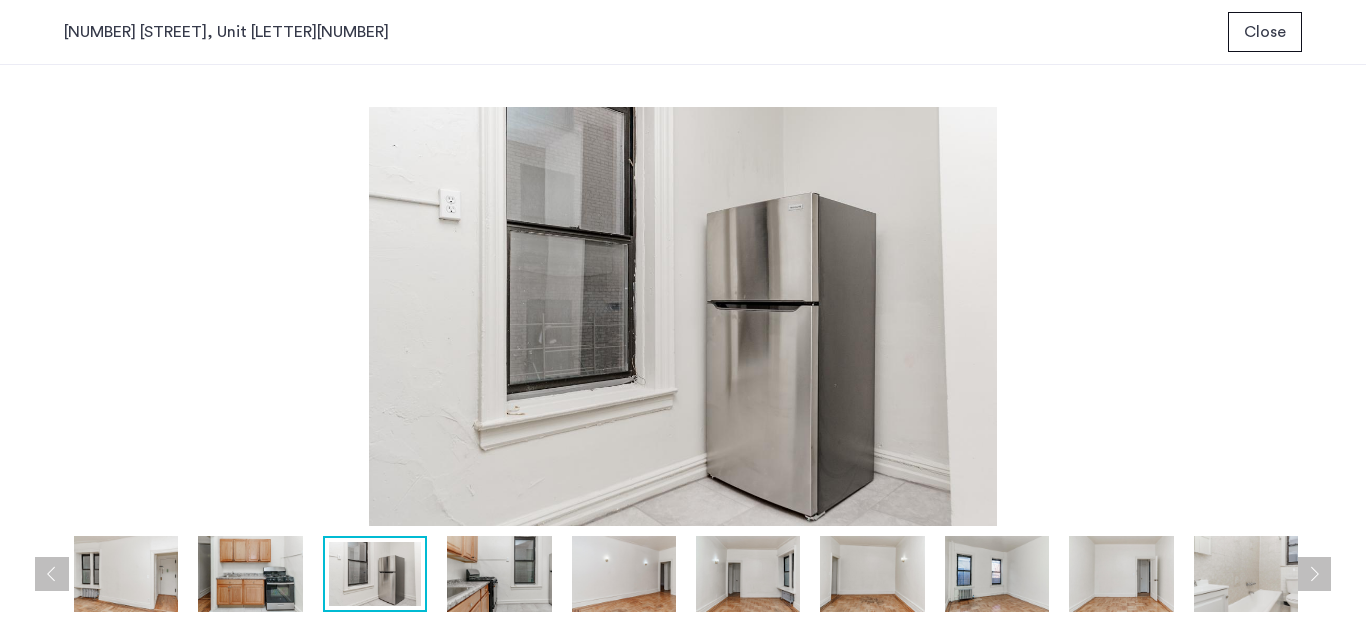 click at bounding box center (1314, 574) 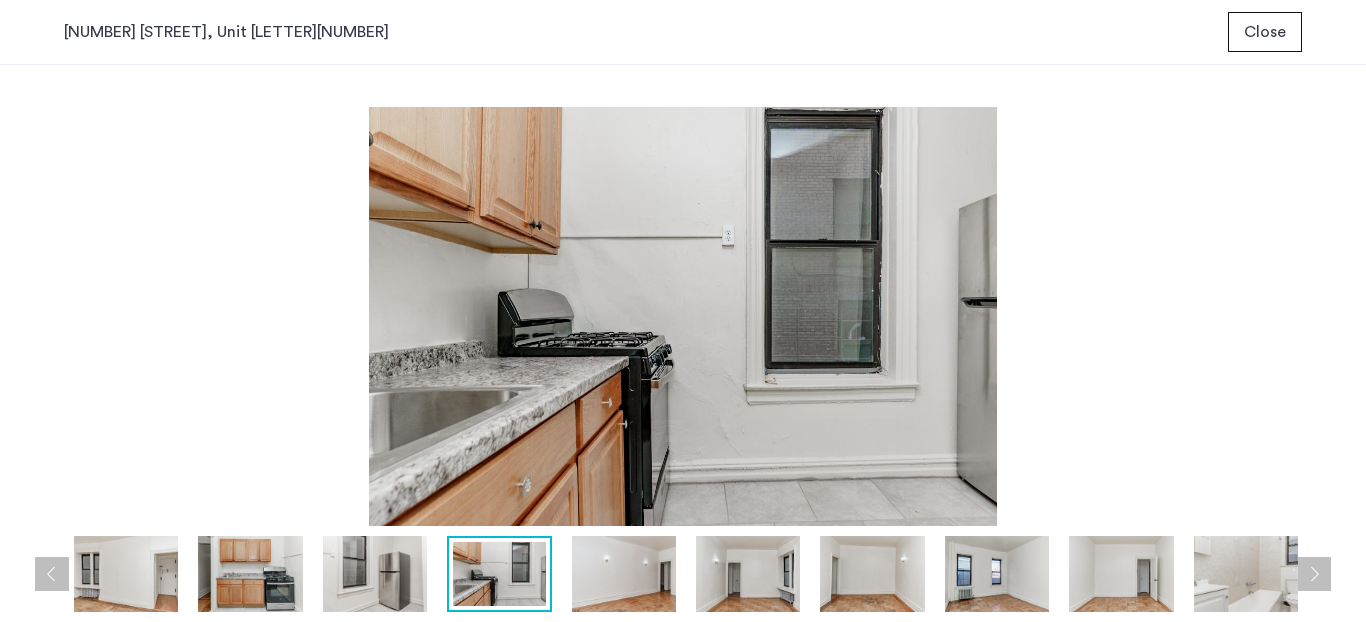click at bounding box center (1314, 574) 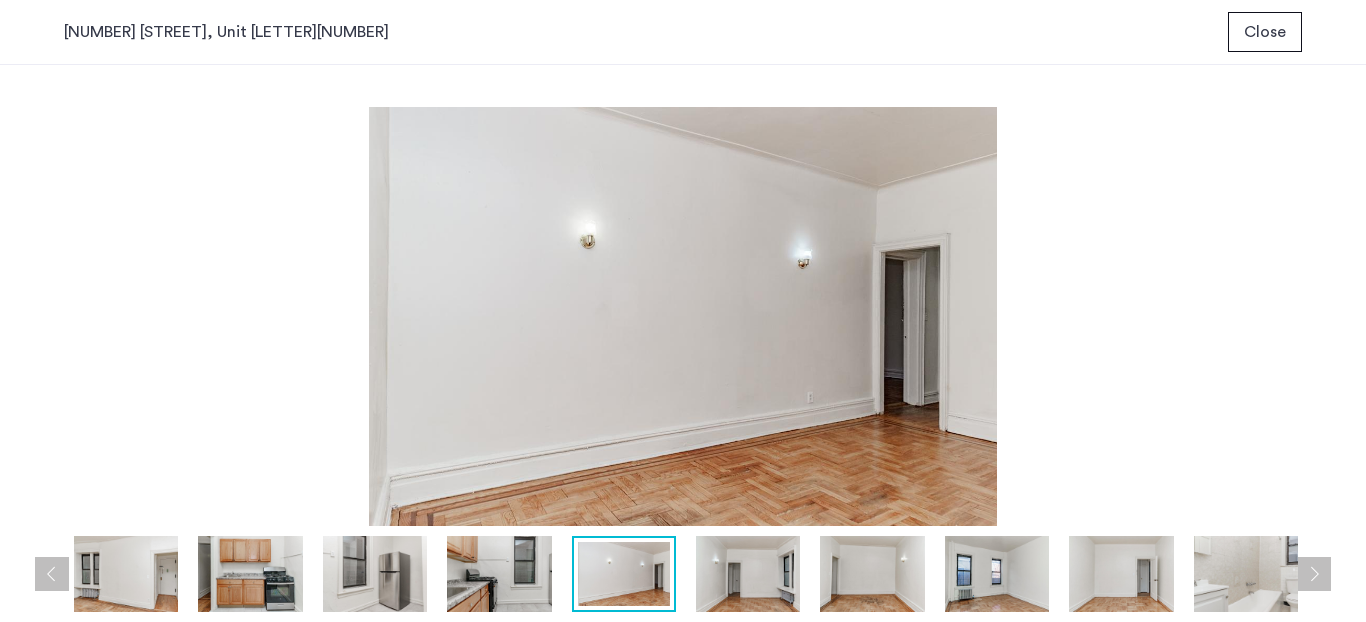 click at bounding box center [1314, 574] 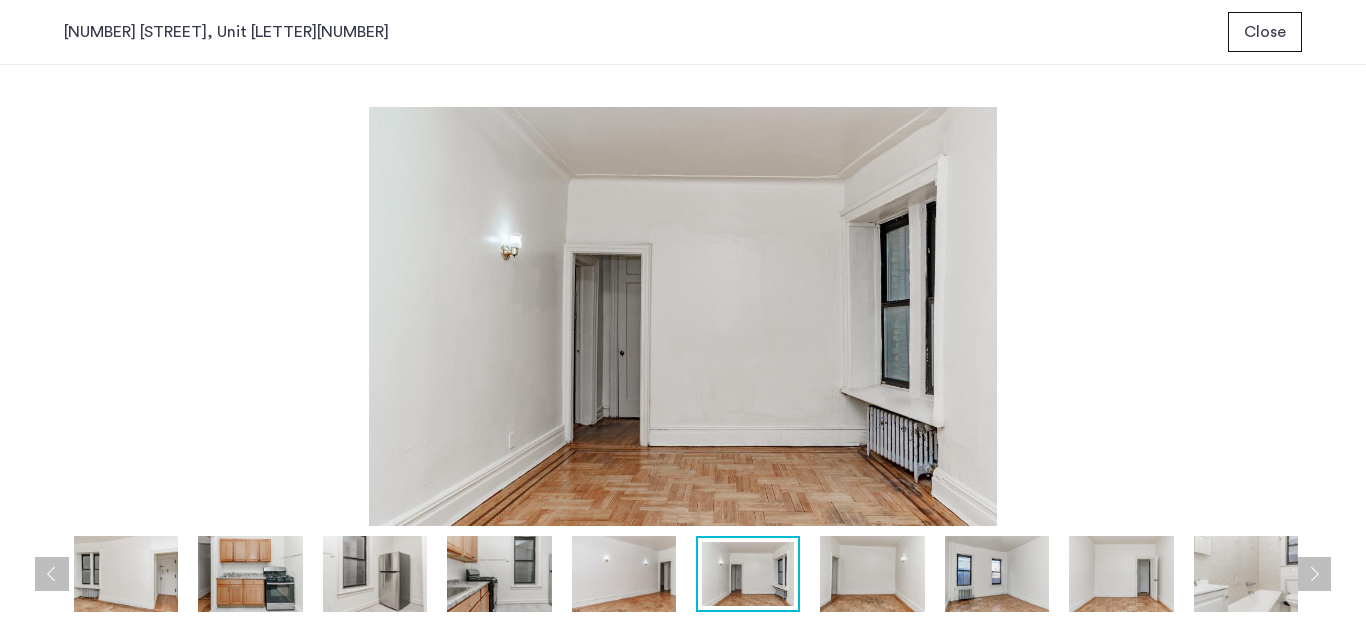 click at bounding box center [1314, 574] 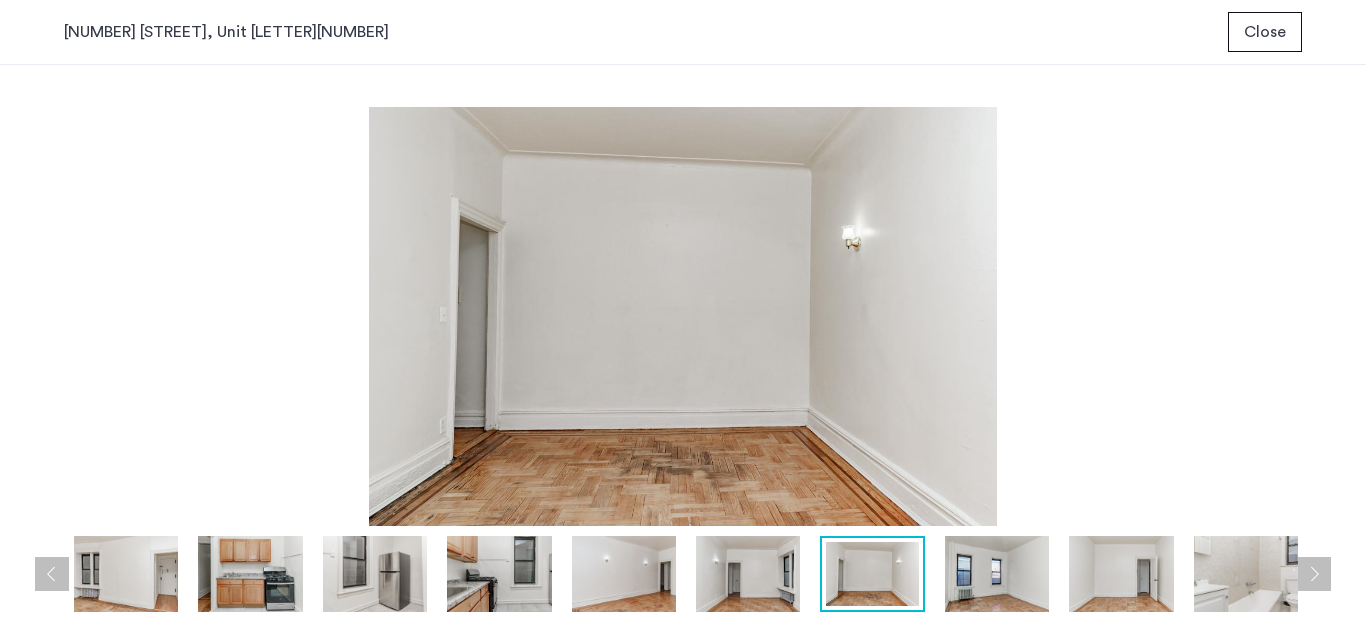 click at bounding box center (1314, 574) 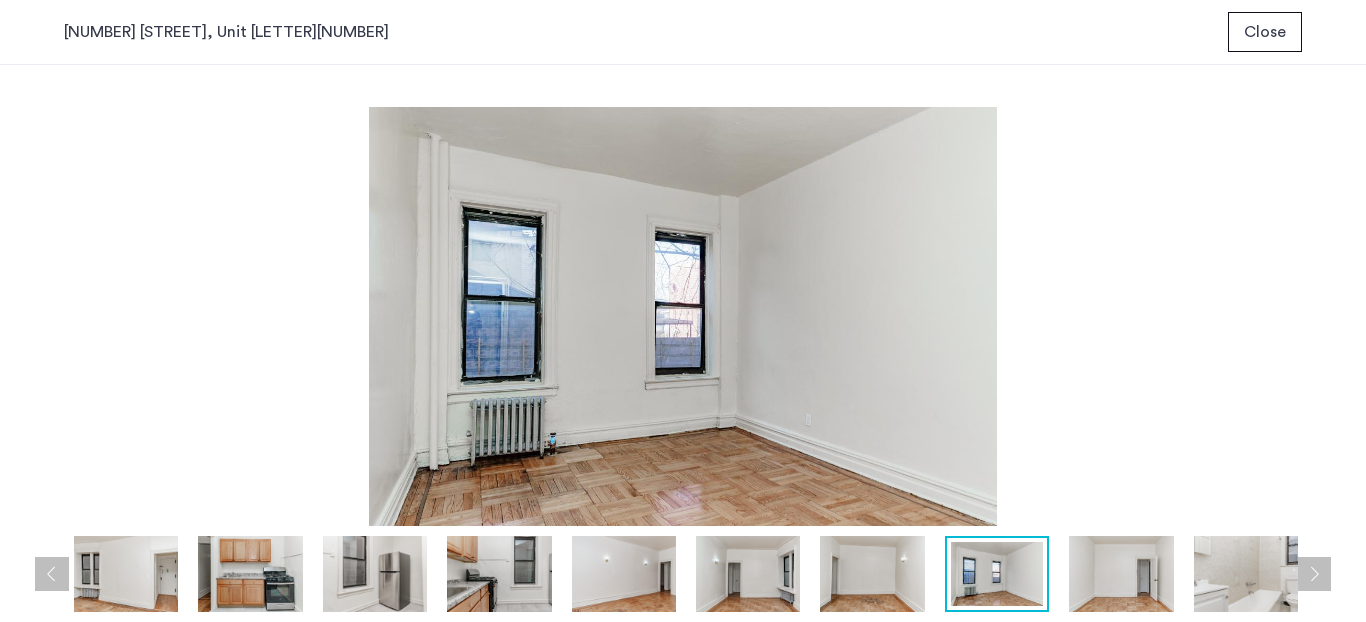 click at bounding box center (1314, 574) 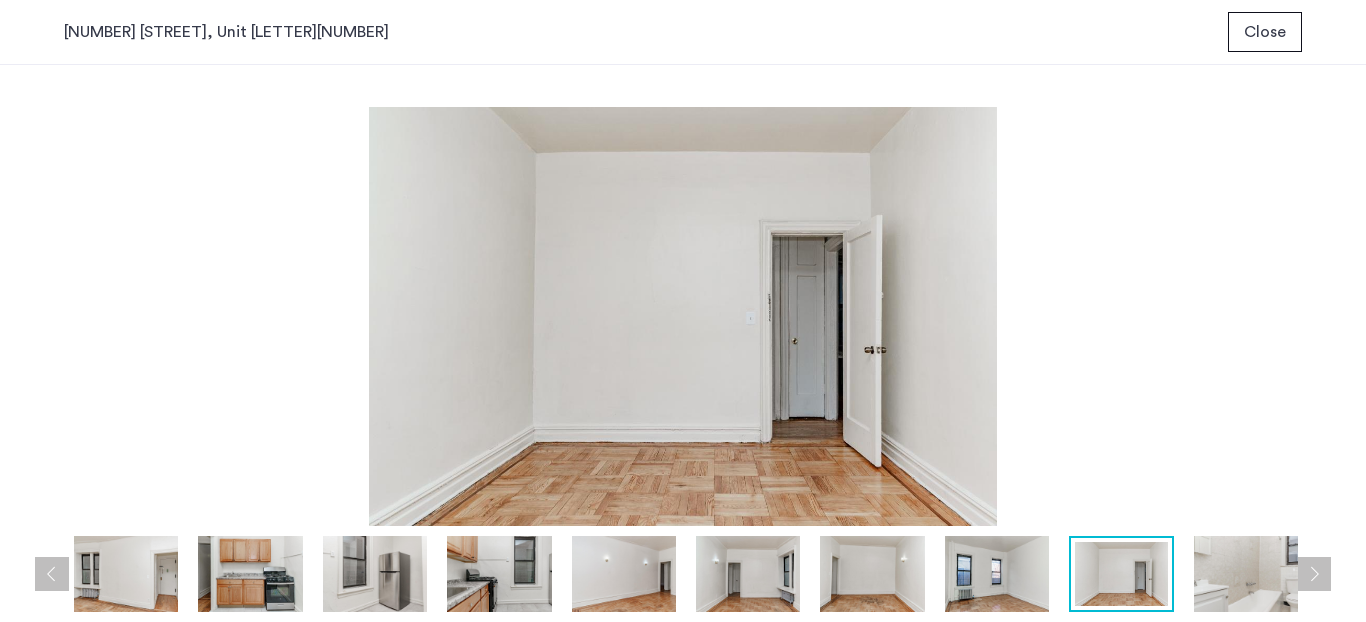 click at bounding box center [1314, 574] 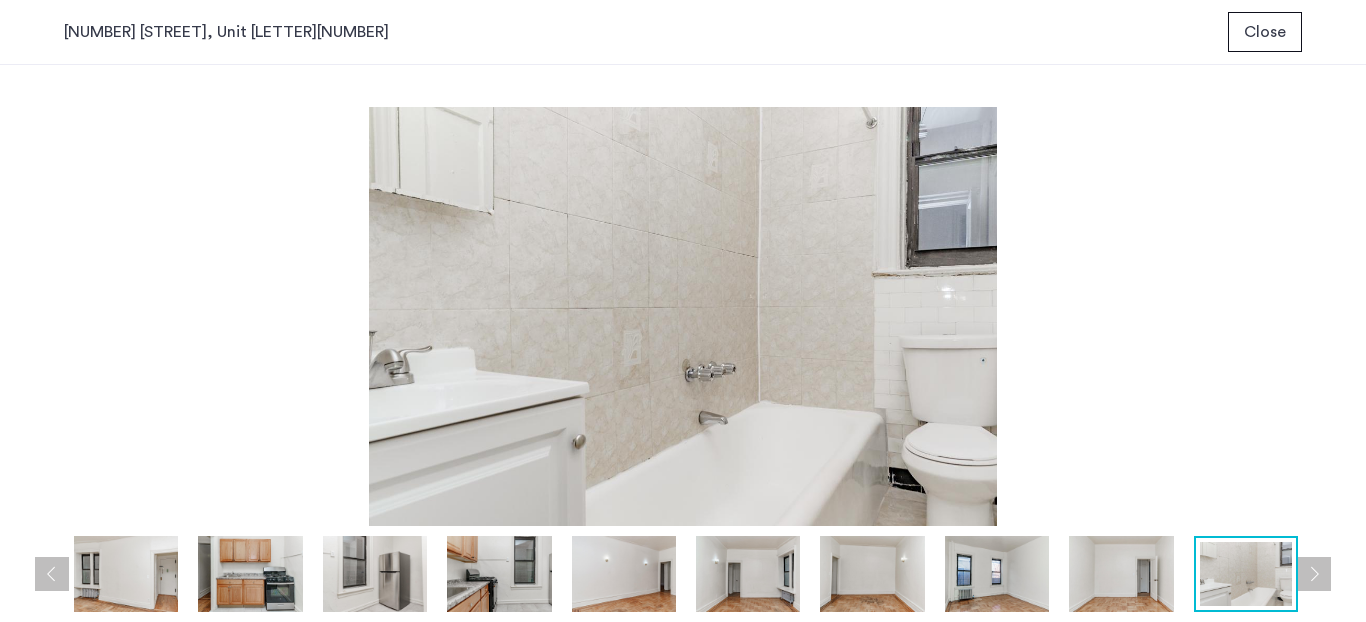 click at bounding box center [1314, 574] 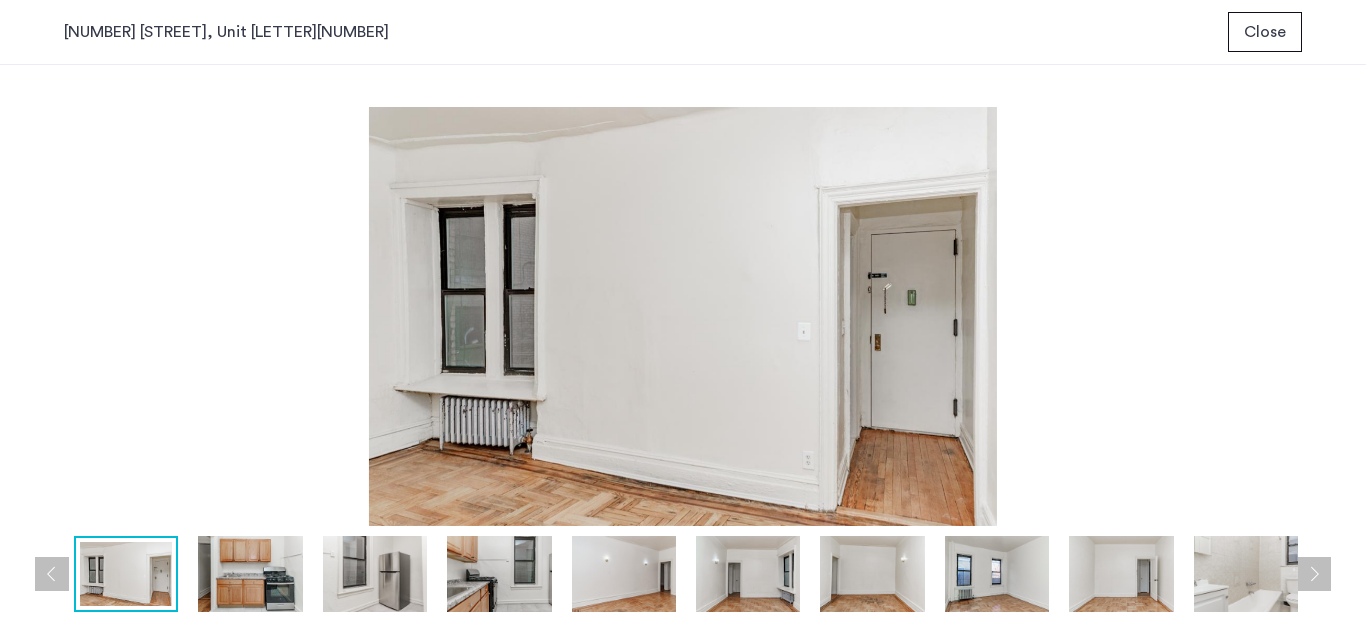 click at bounding box center [1314, 574] 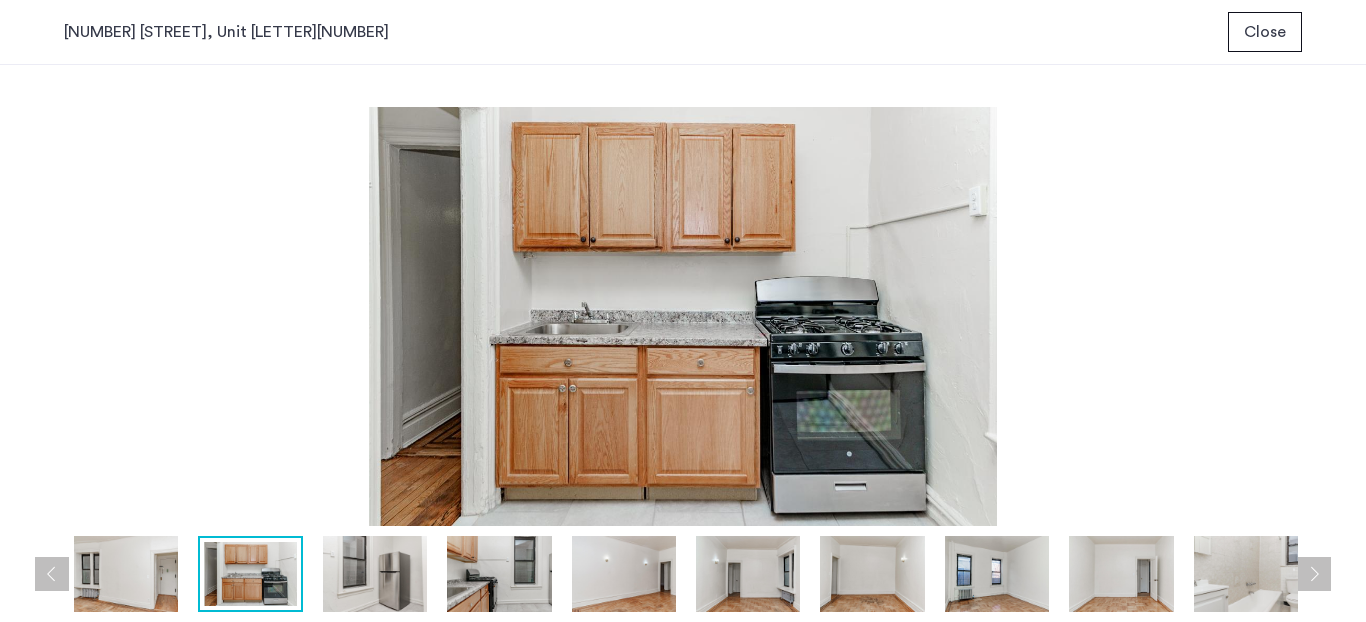 click at bounding box center [1314, 574] 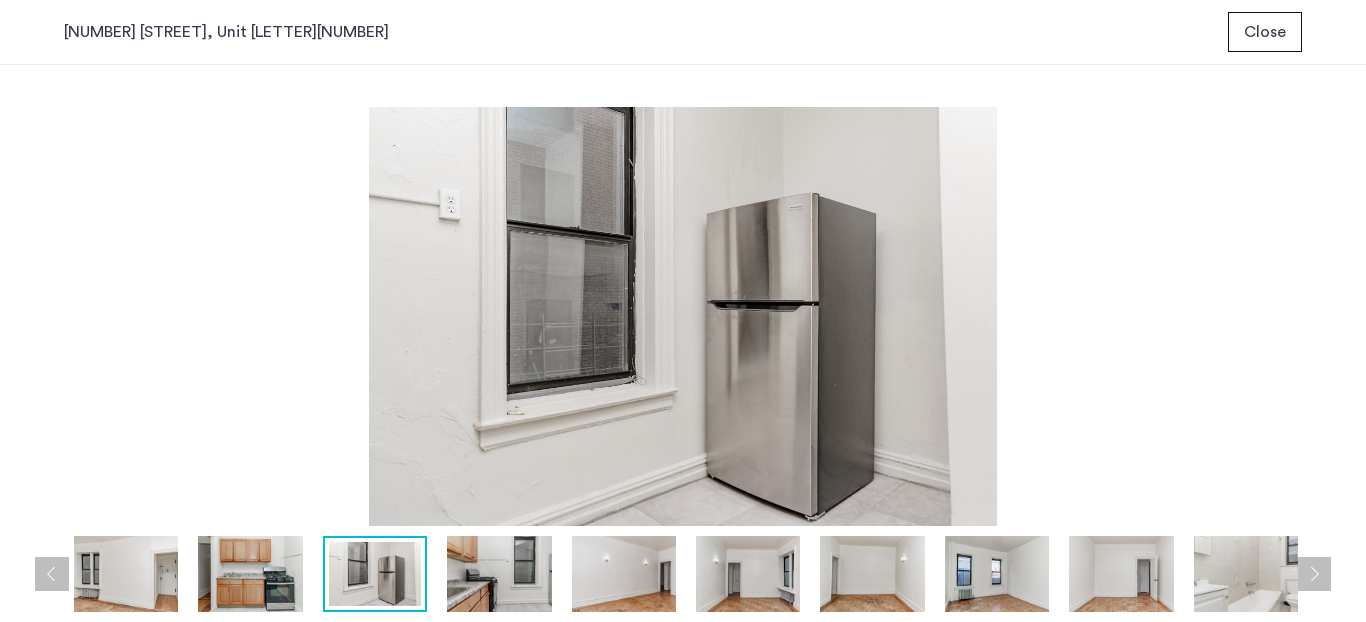 click at bounding box center (1314, 574) 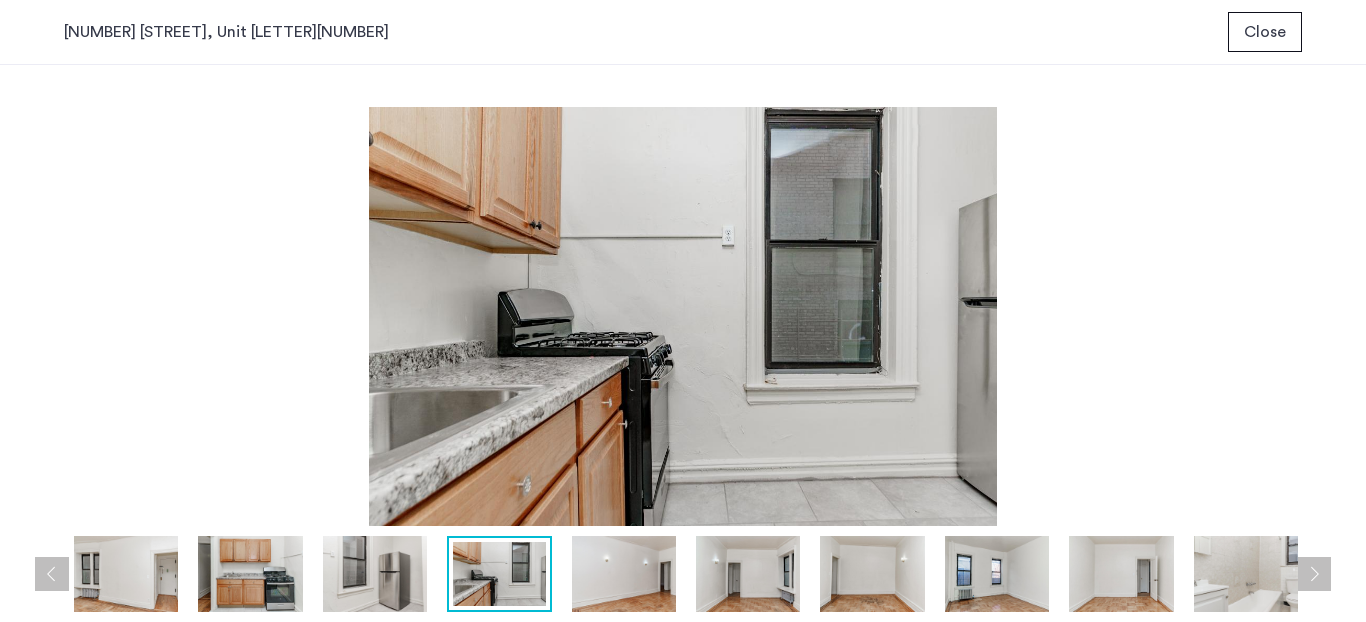 click at bounding box center [1314, 574] 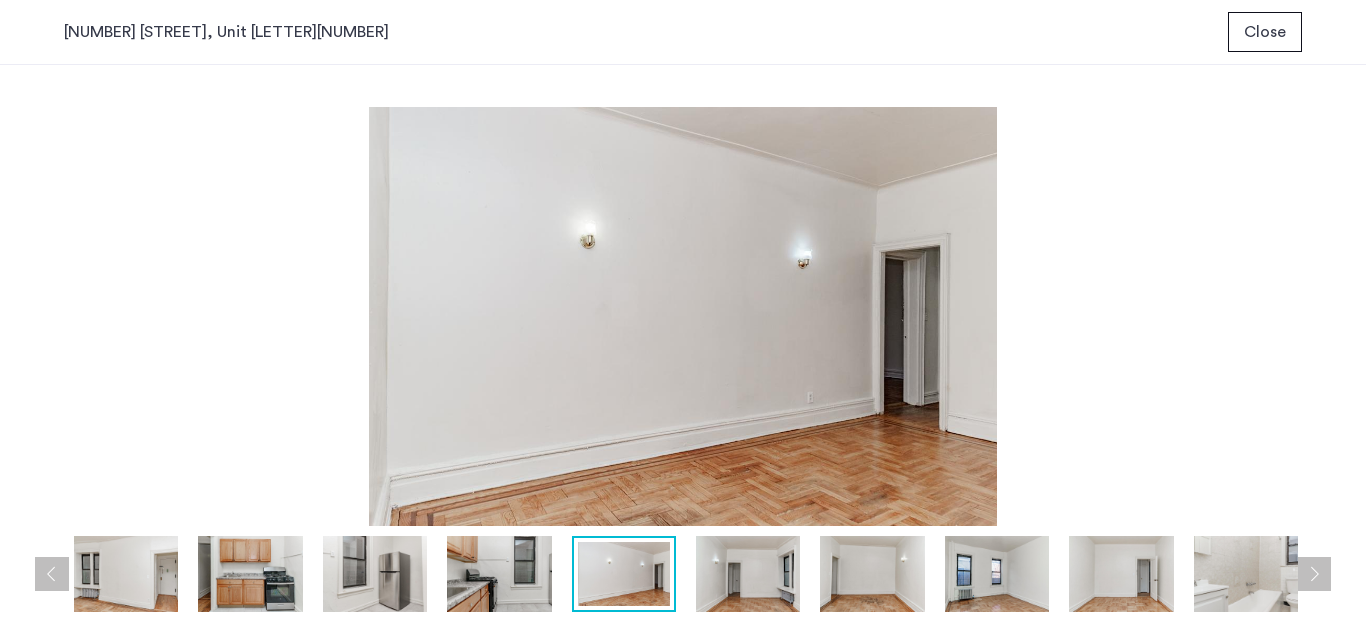 click at bounding box center [1314, 574] 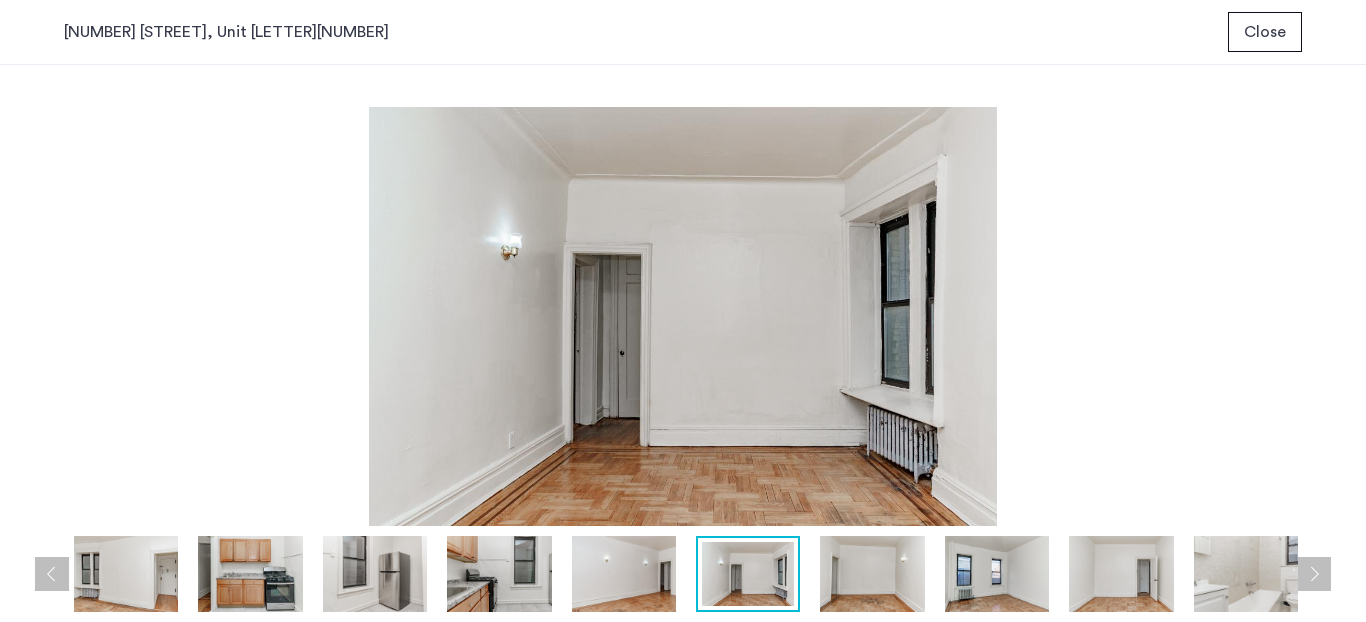 click at bounding box center [1314, 574] 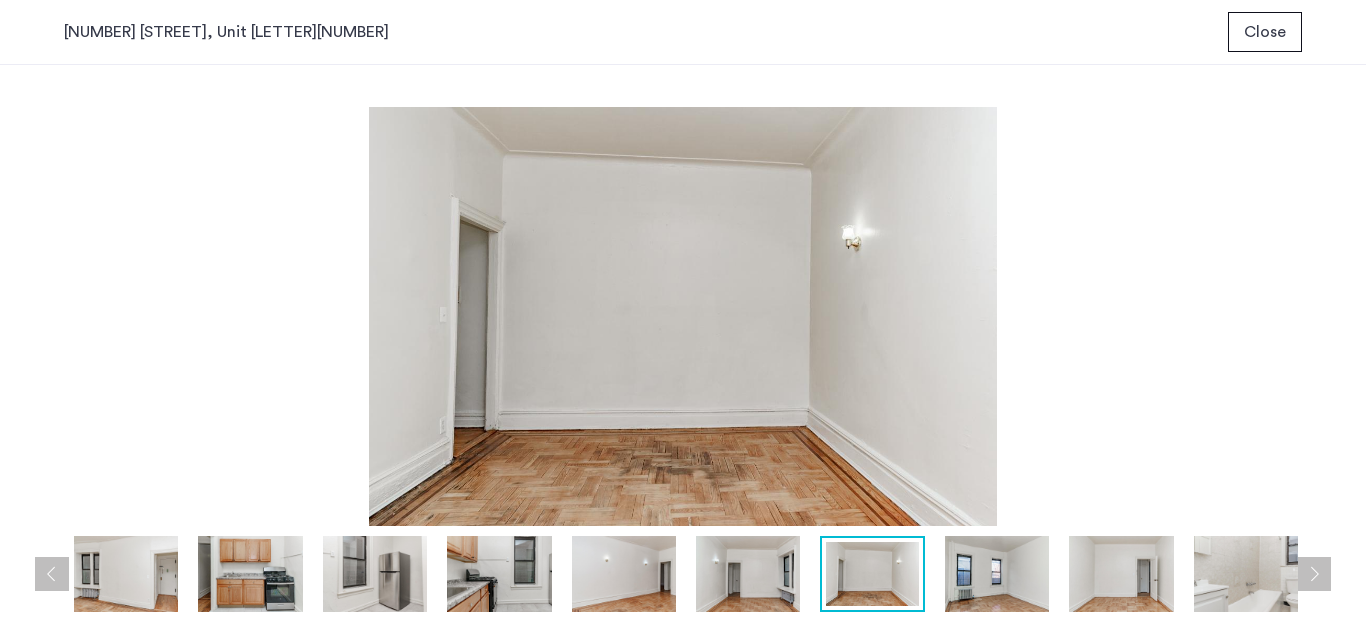 click on "Close" at bounding box center (1265, 32) 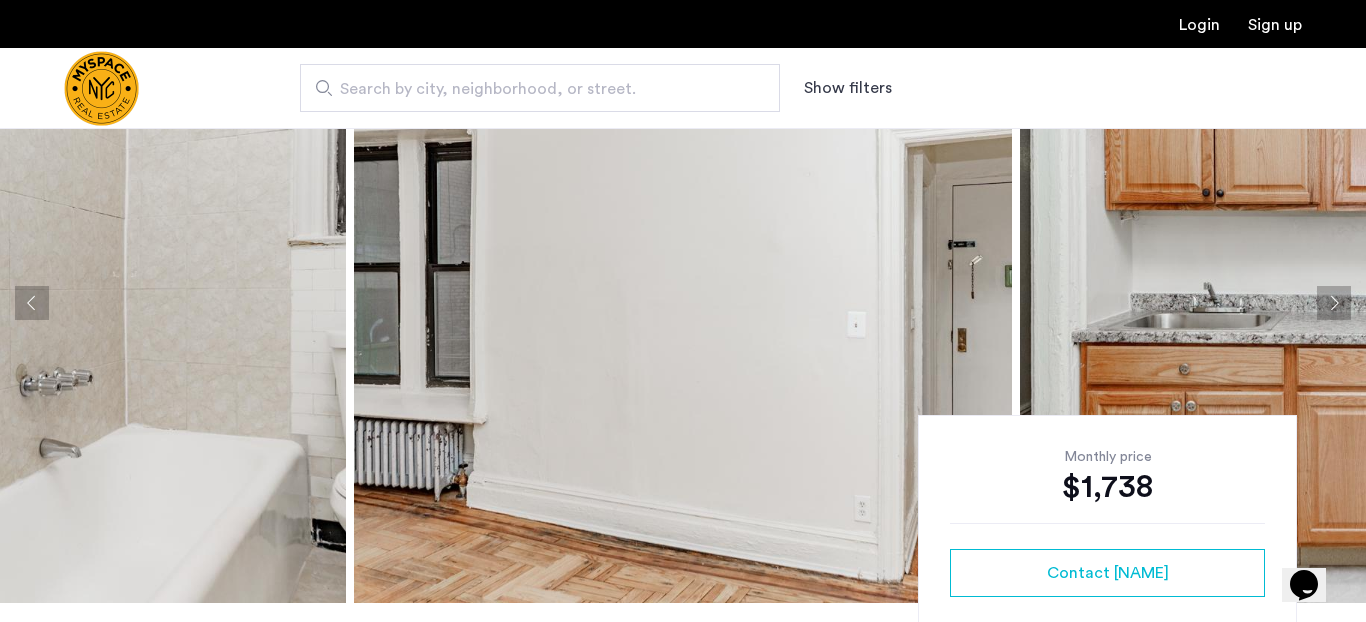 click at bounding box center [101, 88] 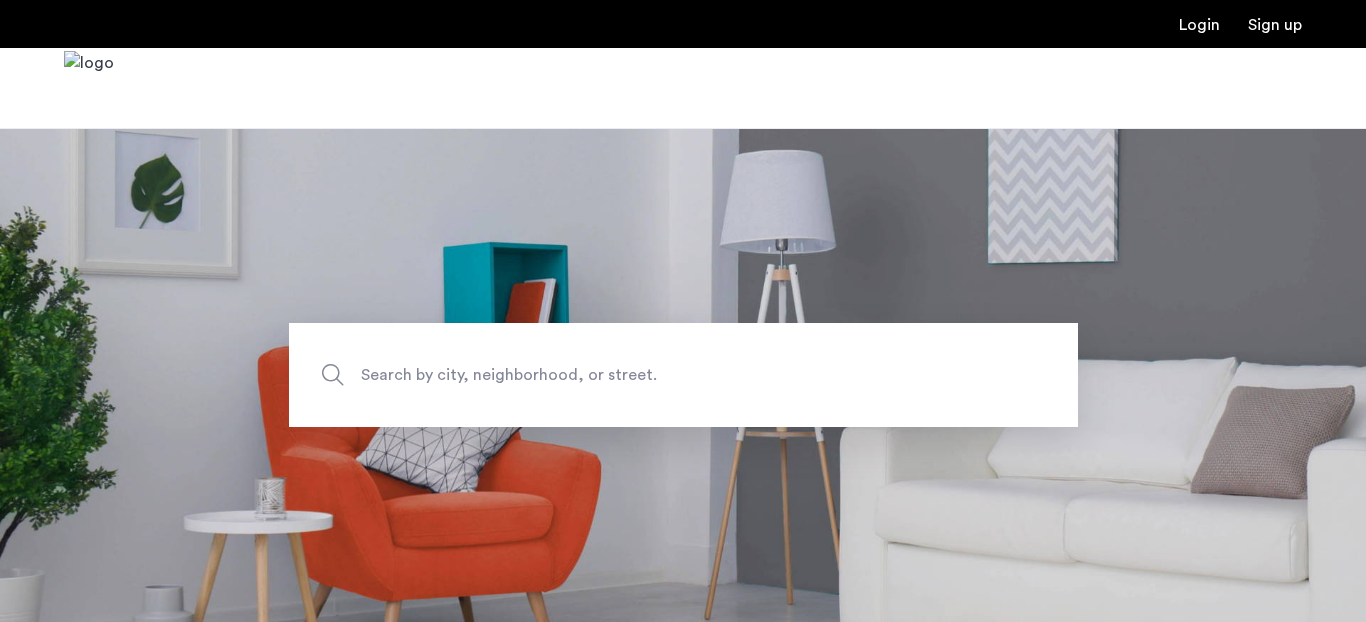 scroll, scrollTop: 0, scrollLeft: 0, axis: both 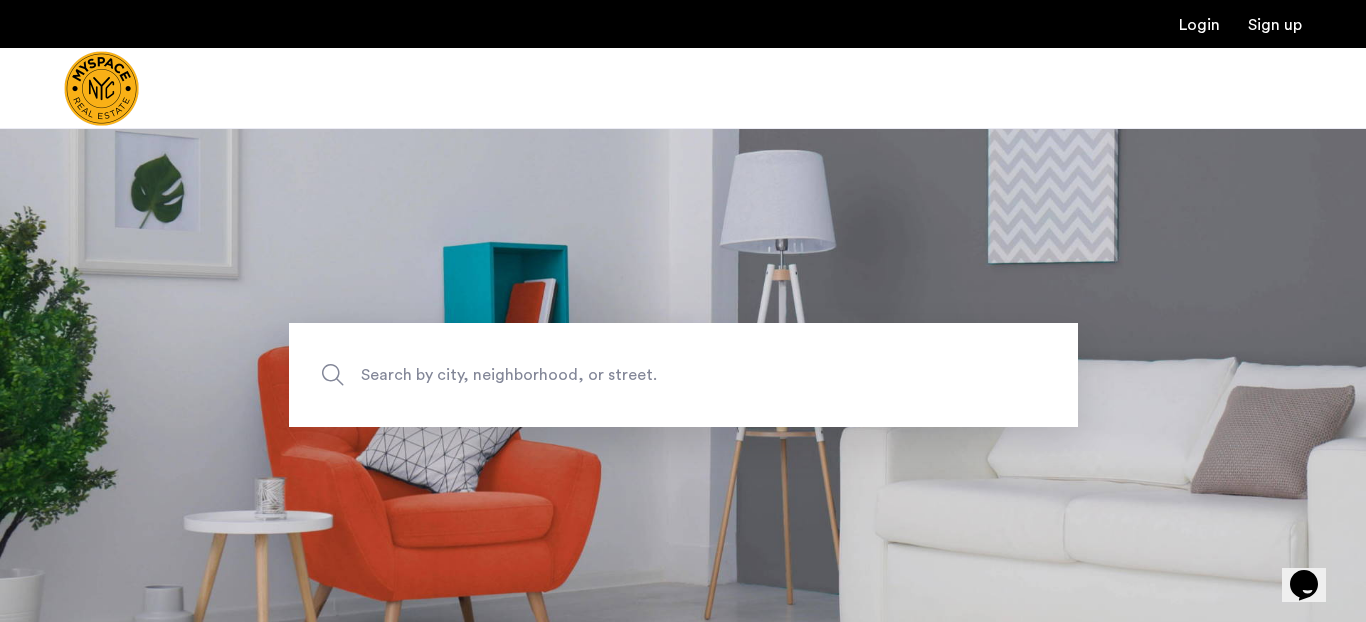 click at bounding box center (101, 88) 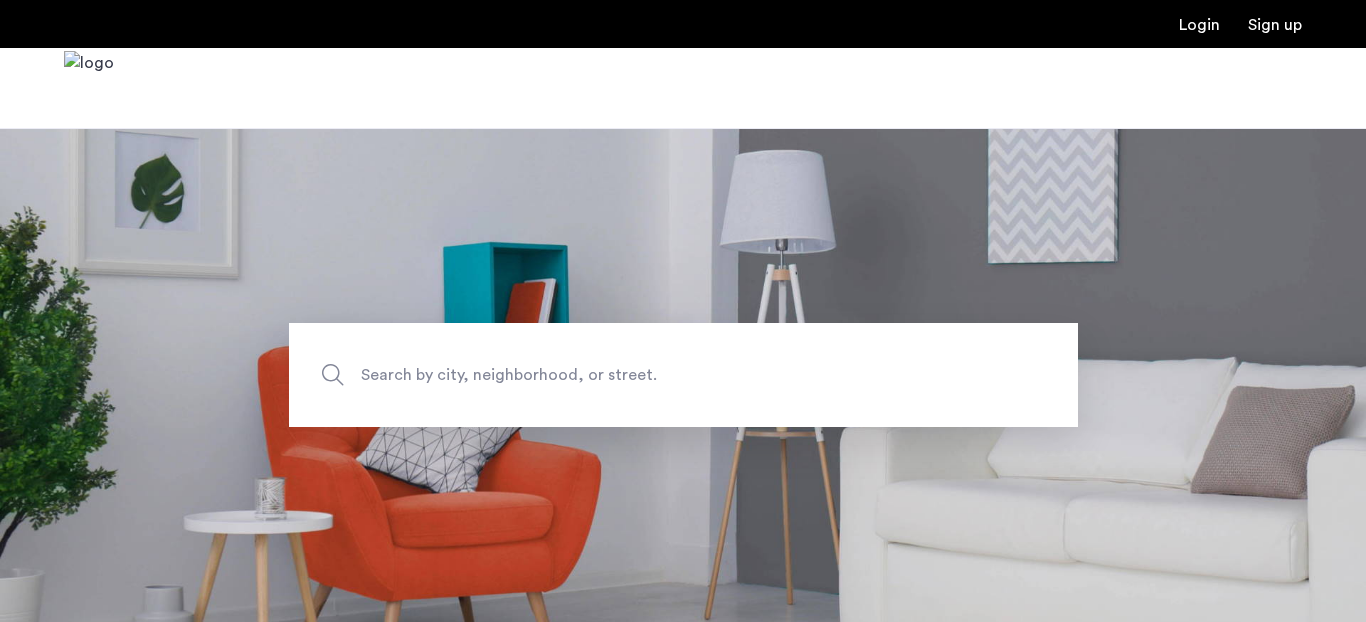scroll, scrollTop: 0, scrollLeft: 0, axis: both 